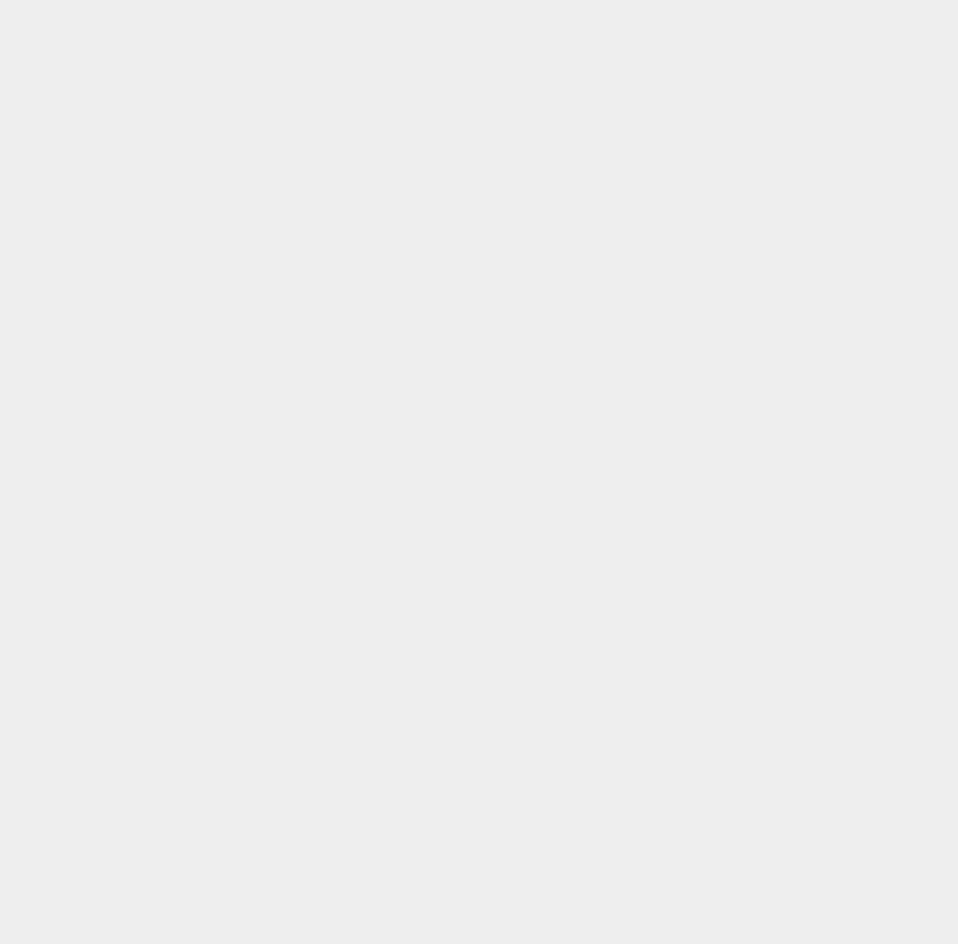 scroll, scrollTop: 0, scrollLeft: 0, axis: both 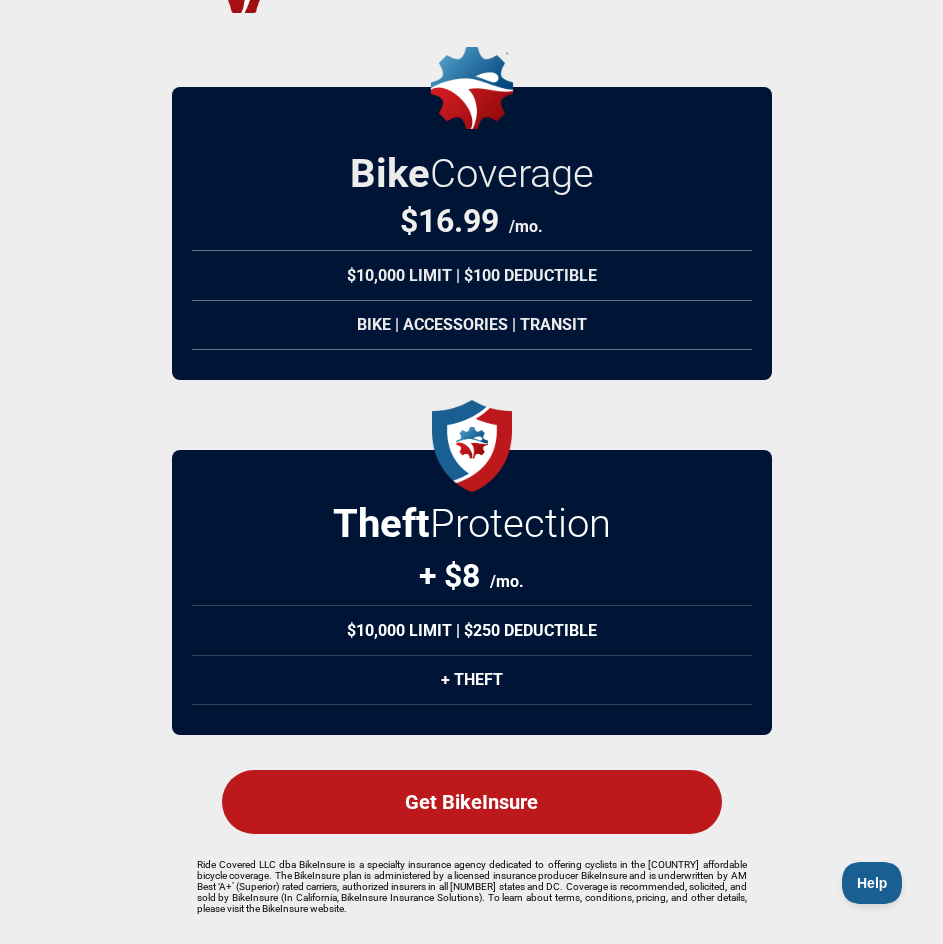 click on "Get BikeInsure" at bounding box center (472, 802) 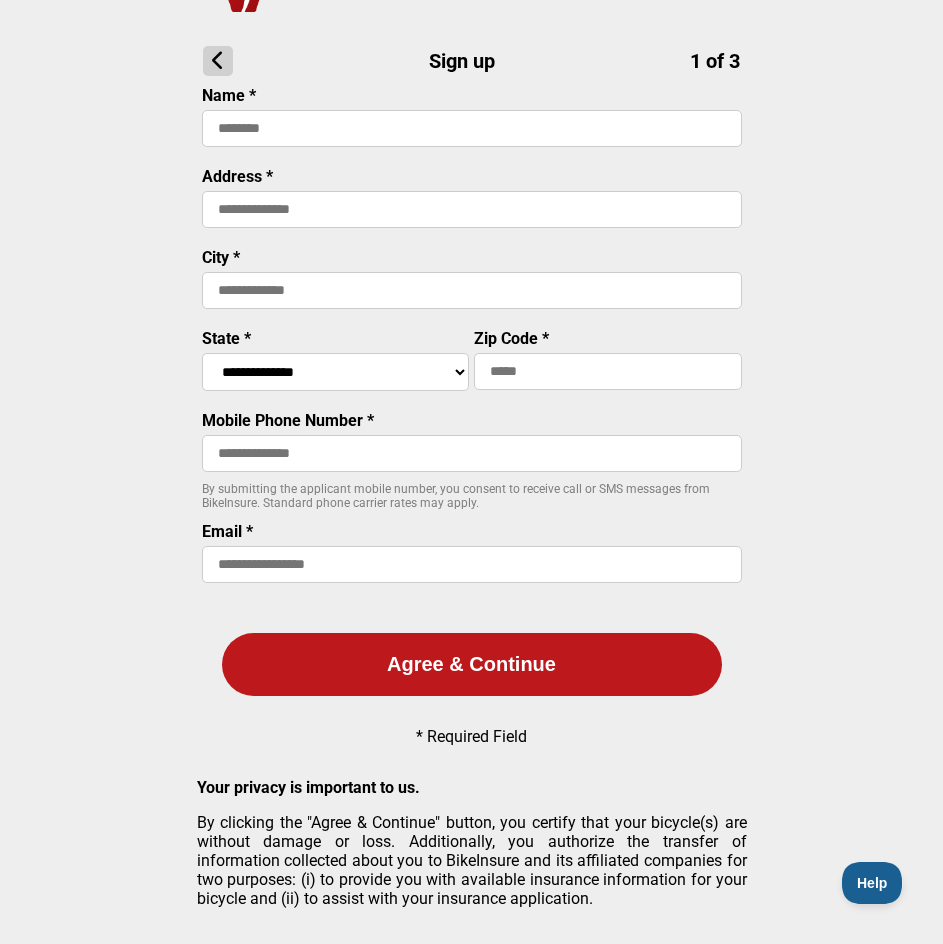 click at bounding box center [472, 128] 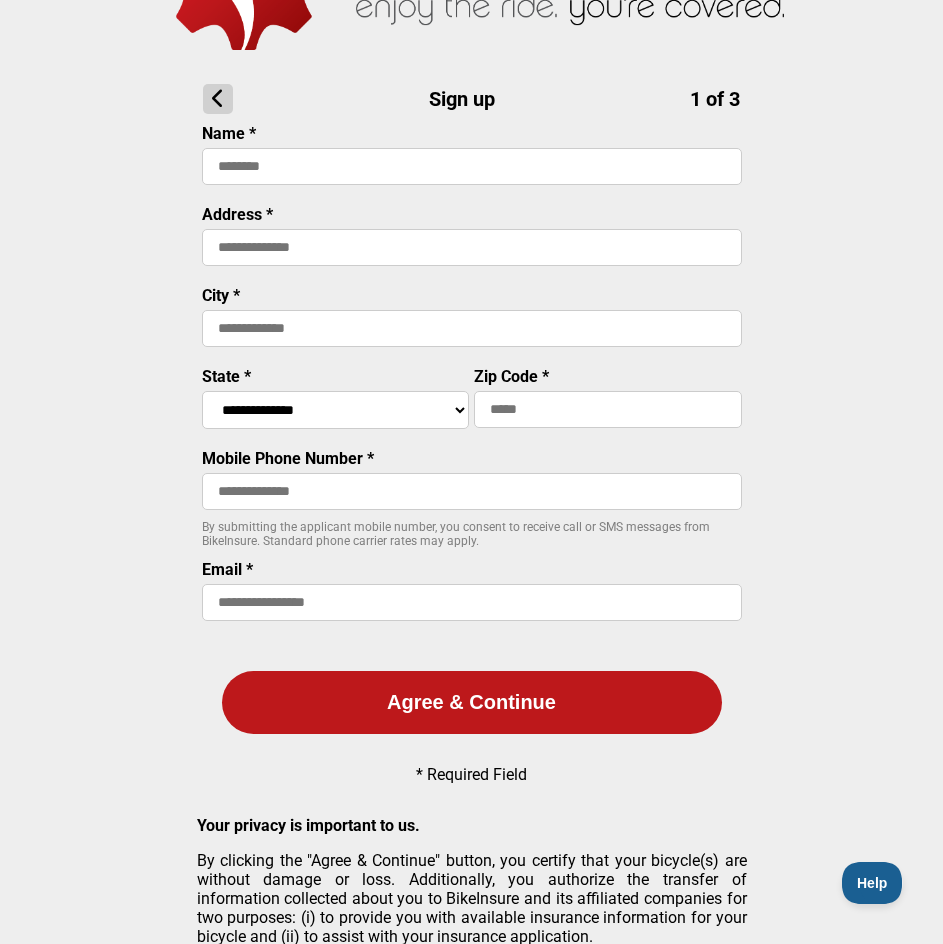 scroll, scrollTop: 0, scrollLeft: 0, axis: both 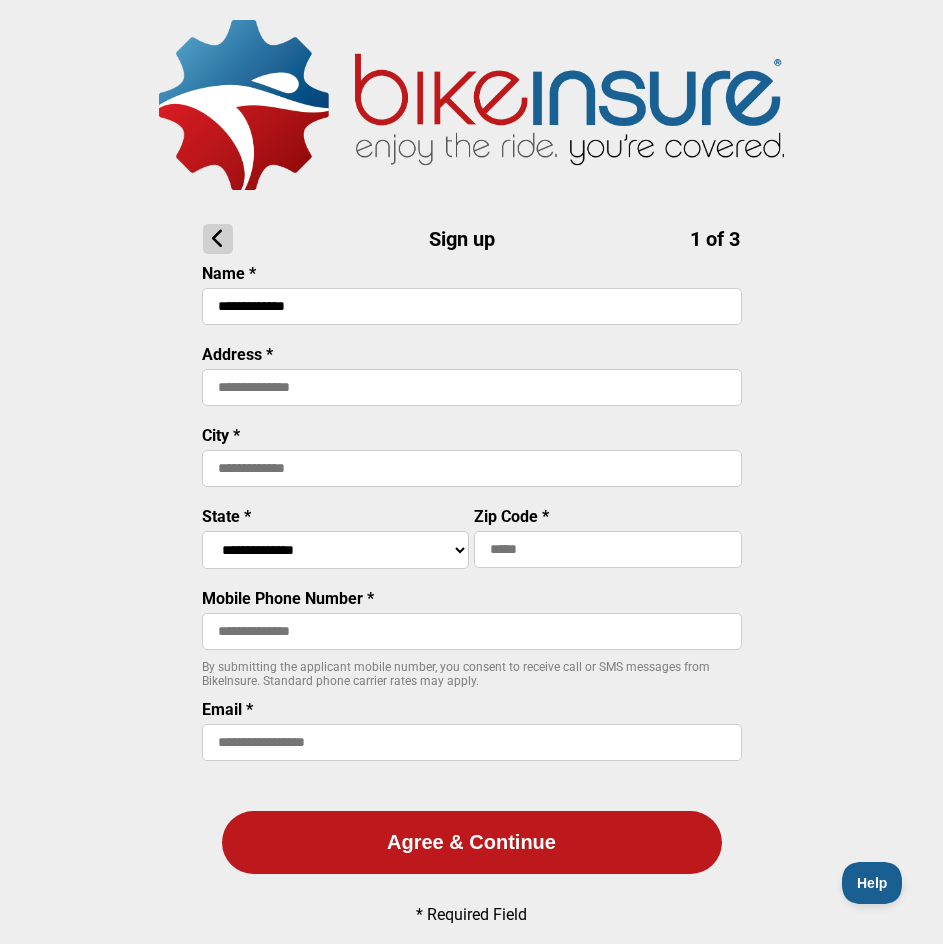 type on "**********" 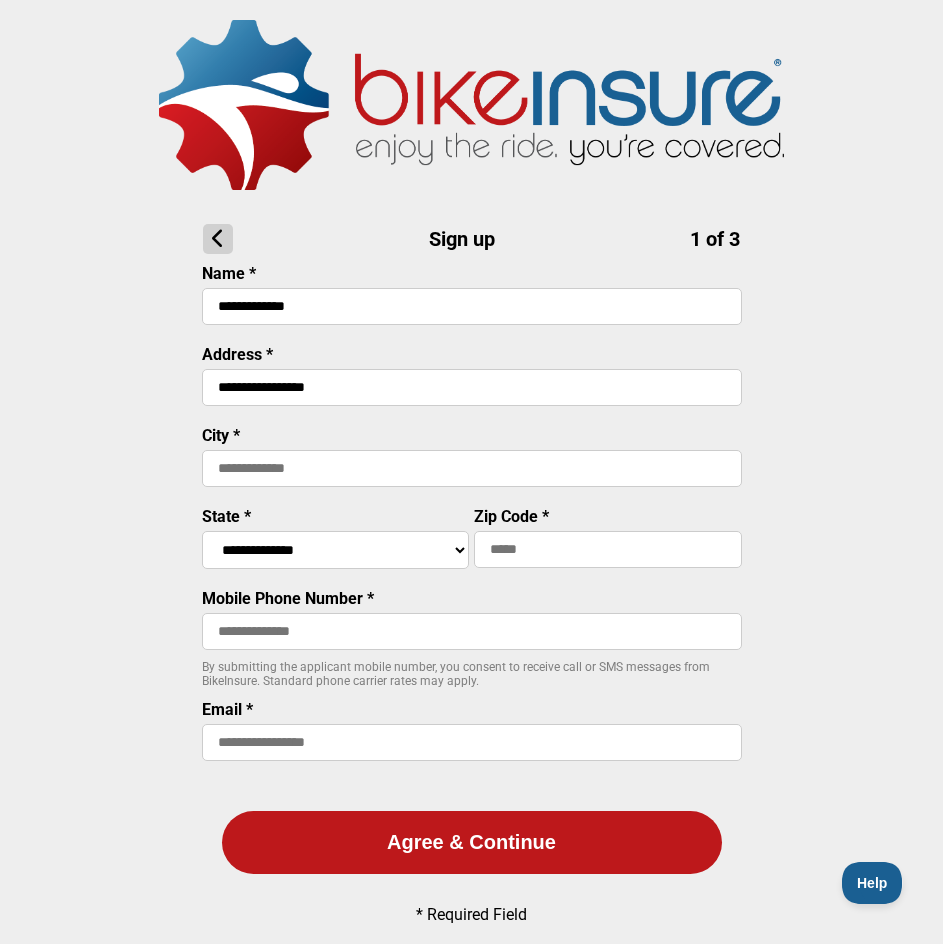 type on "**********" 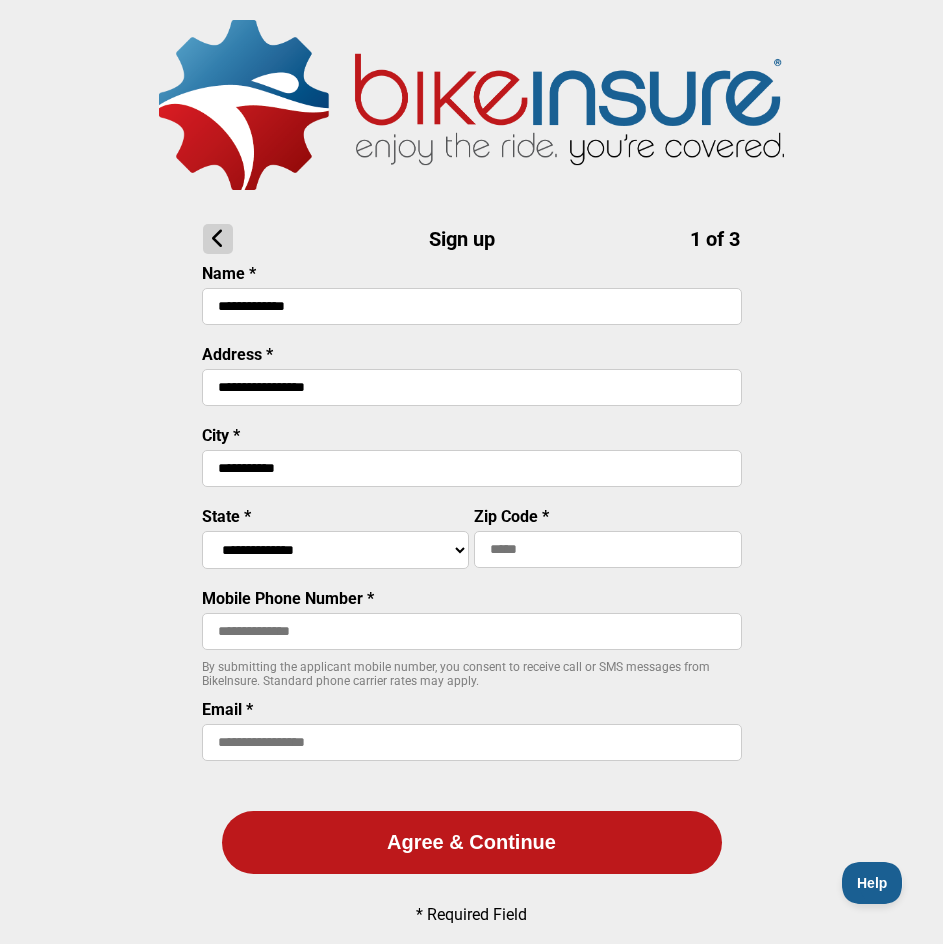 type on "**********" 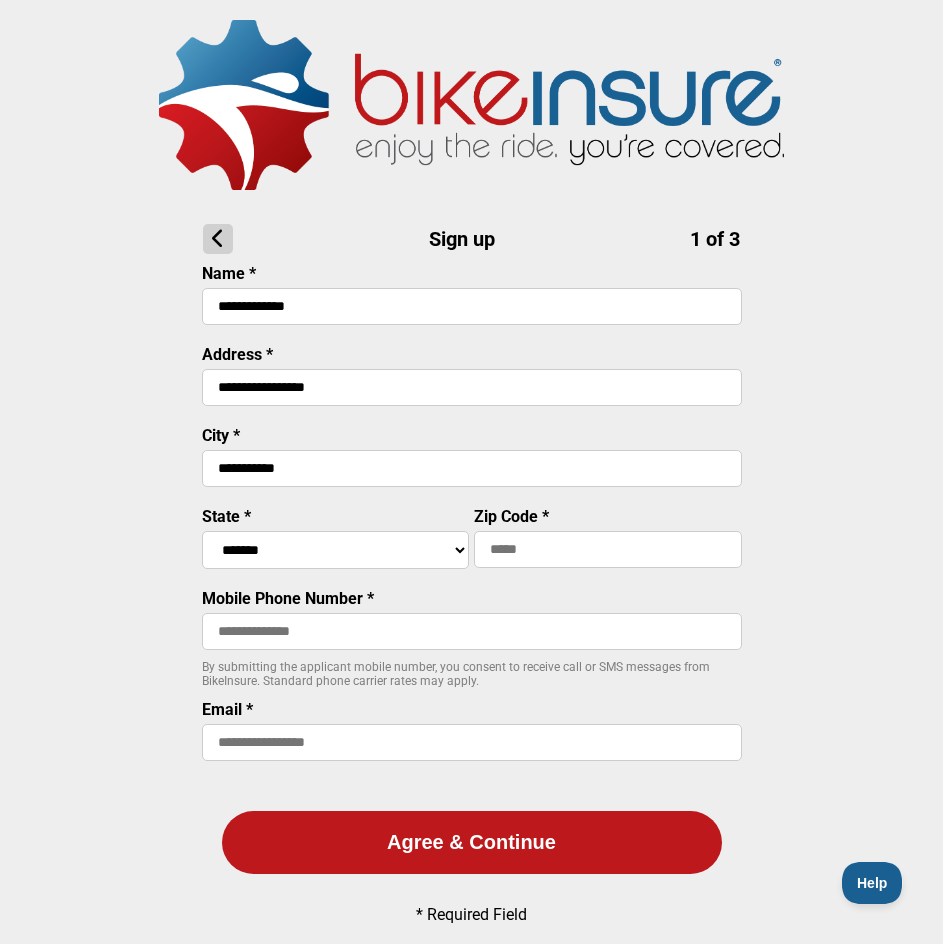 drag, startPoint x: 304, startPoint y: 564, endPoint x: 303, endPoint y: 550, distance: 14.035668 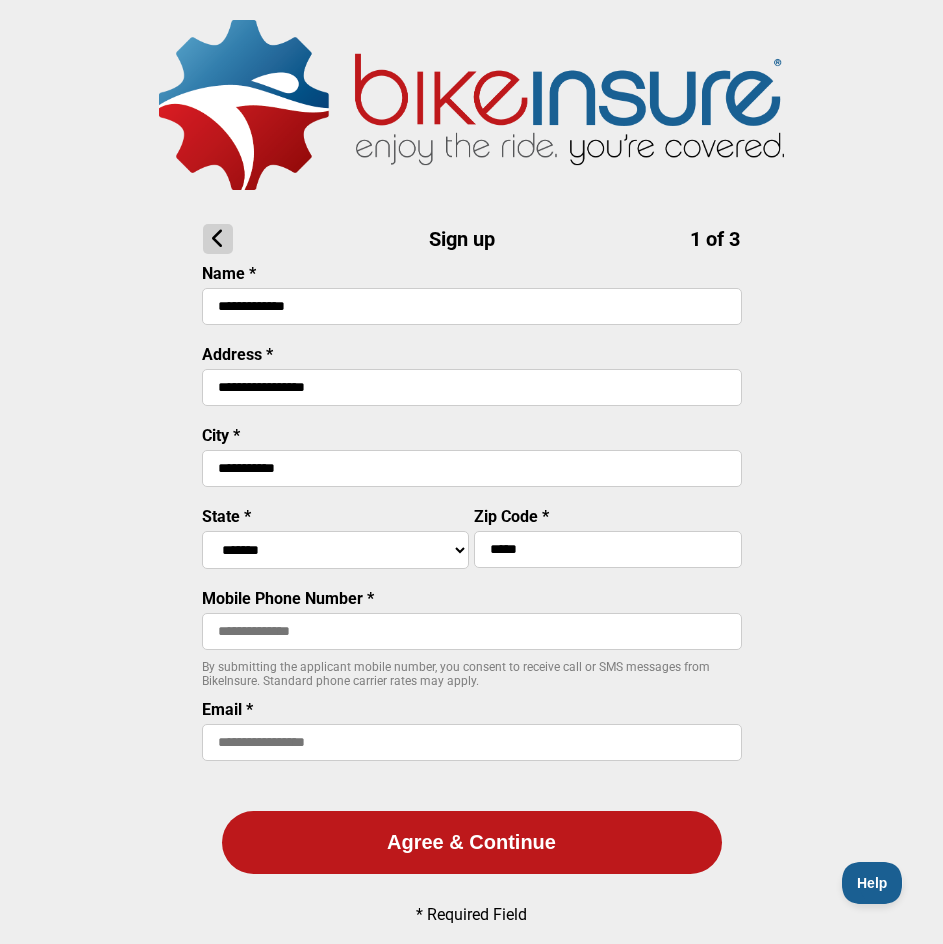 type on "*****" 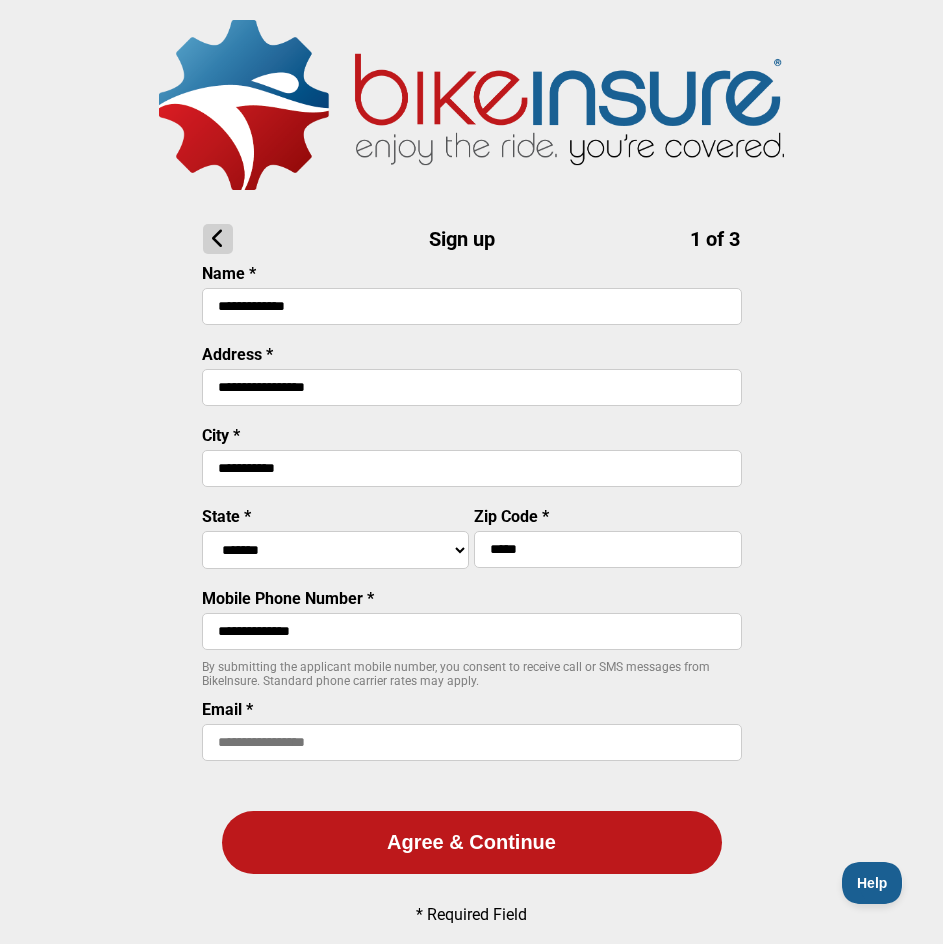 type on "**********" 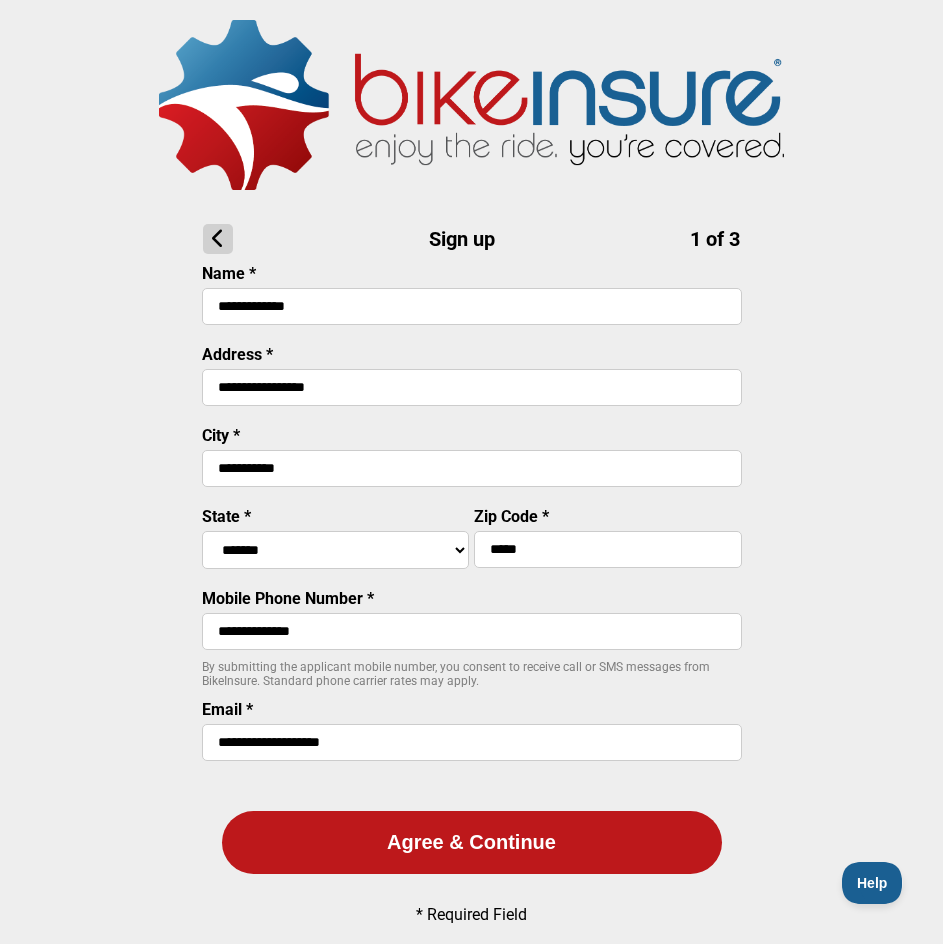 type on "**********" 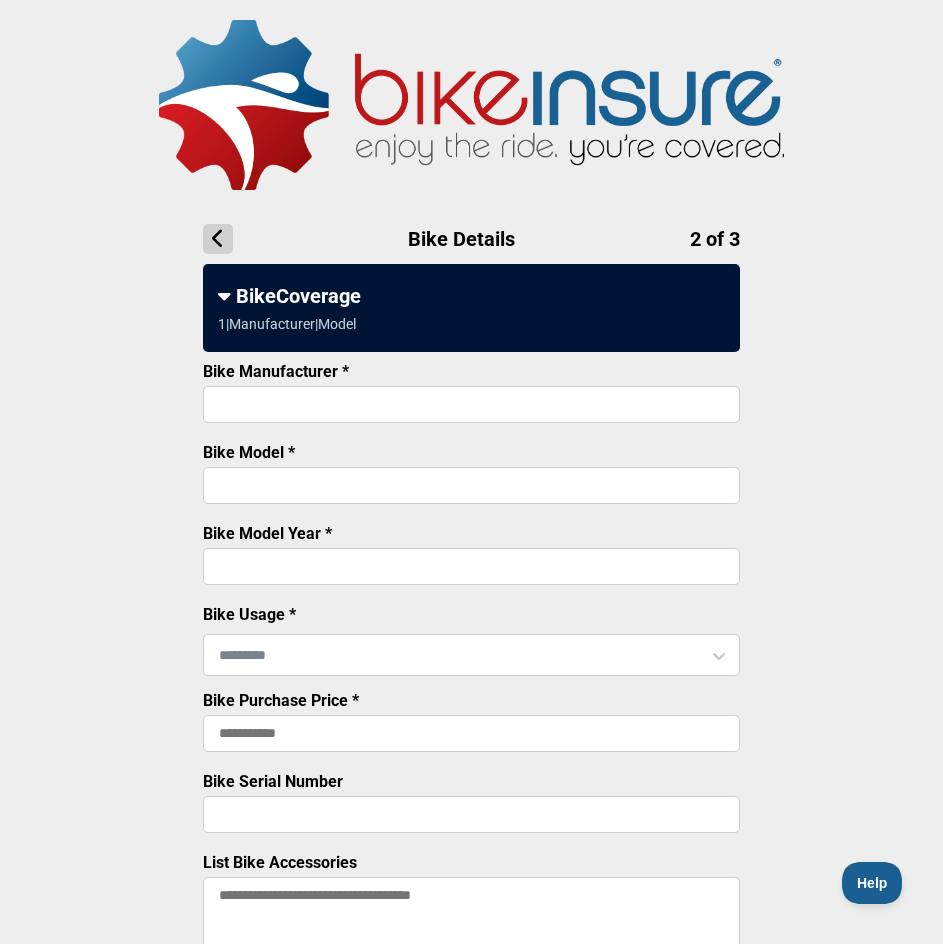 click on "Bike Manufacturer   *" at bounding box center [471, 404] 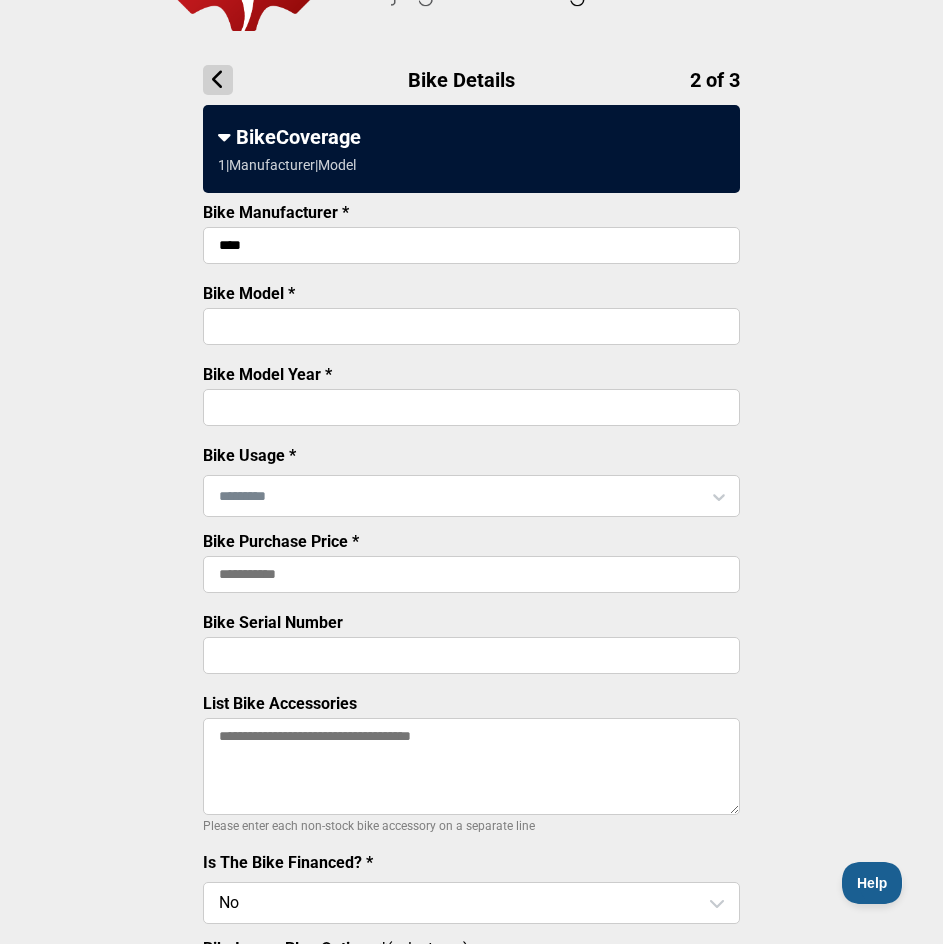scroll, scrollTop: 200, scrollLeft: 0, axis: vertical 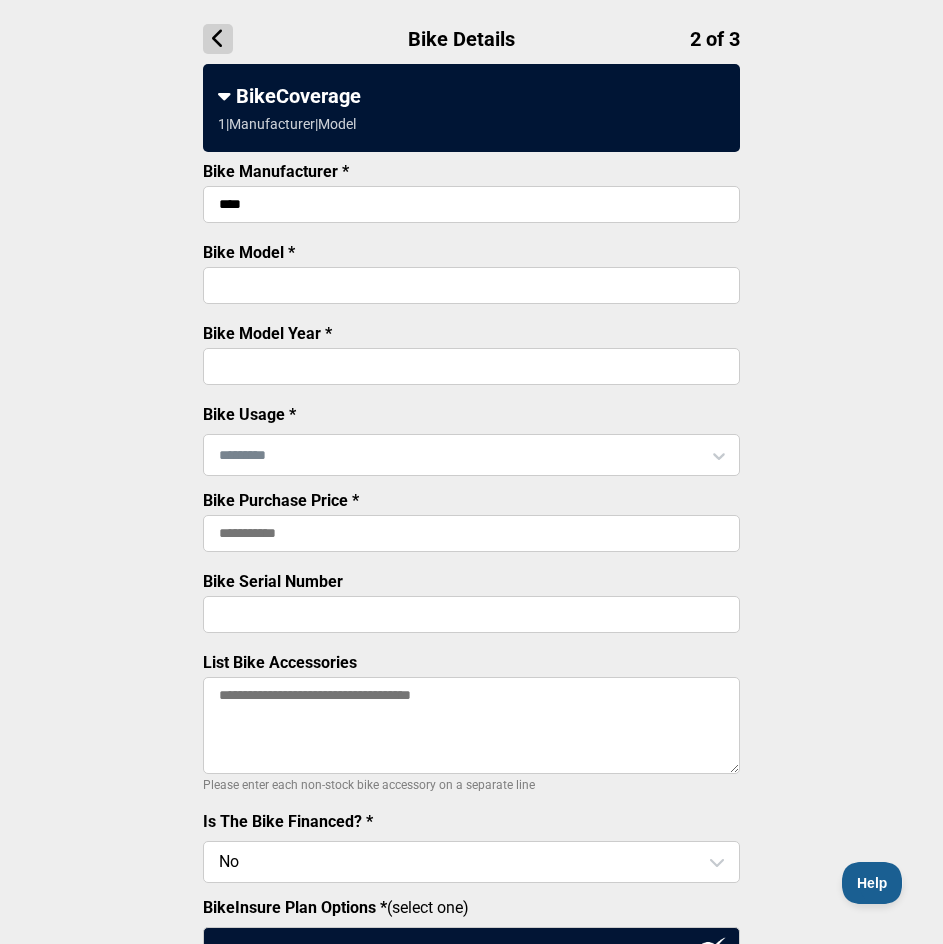type on "****" 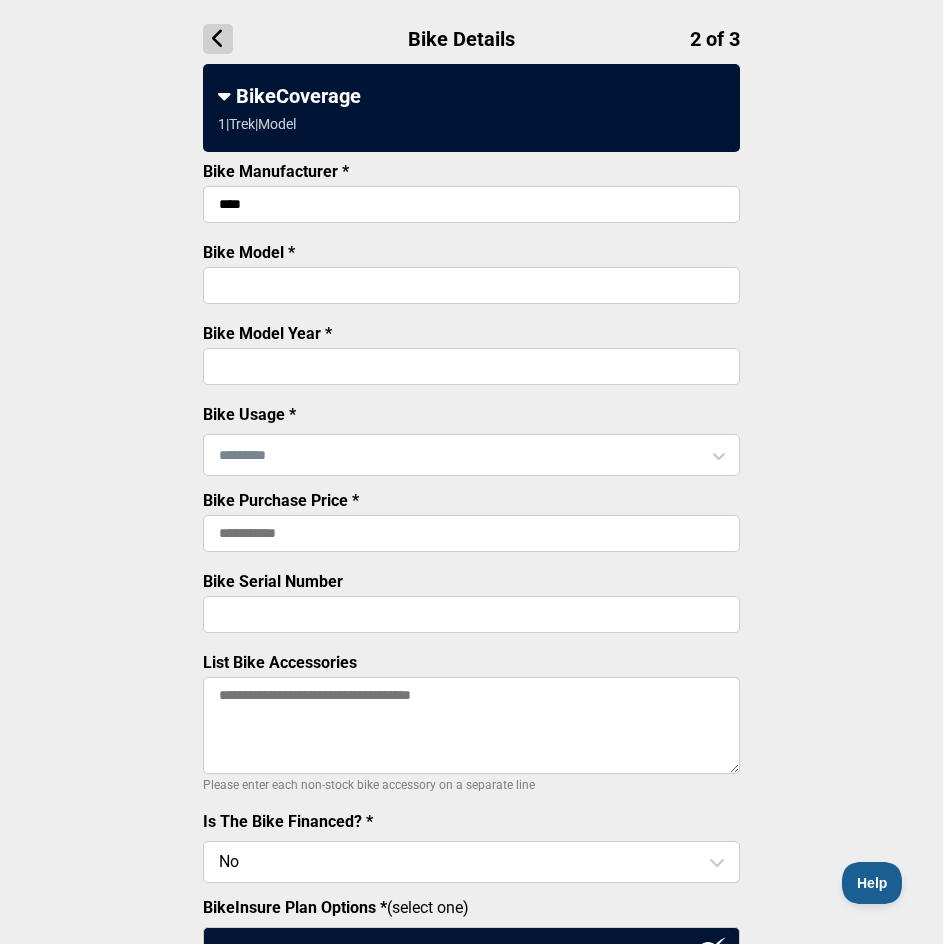 click at bounding box center (471, 455) 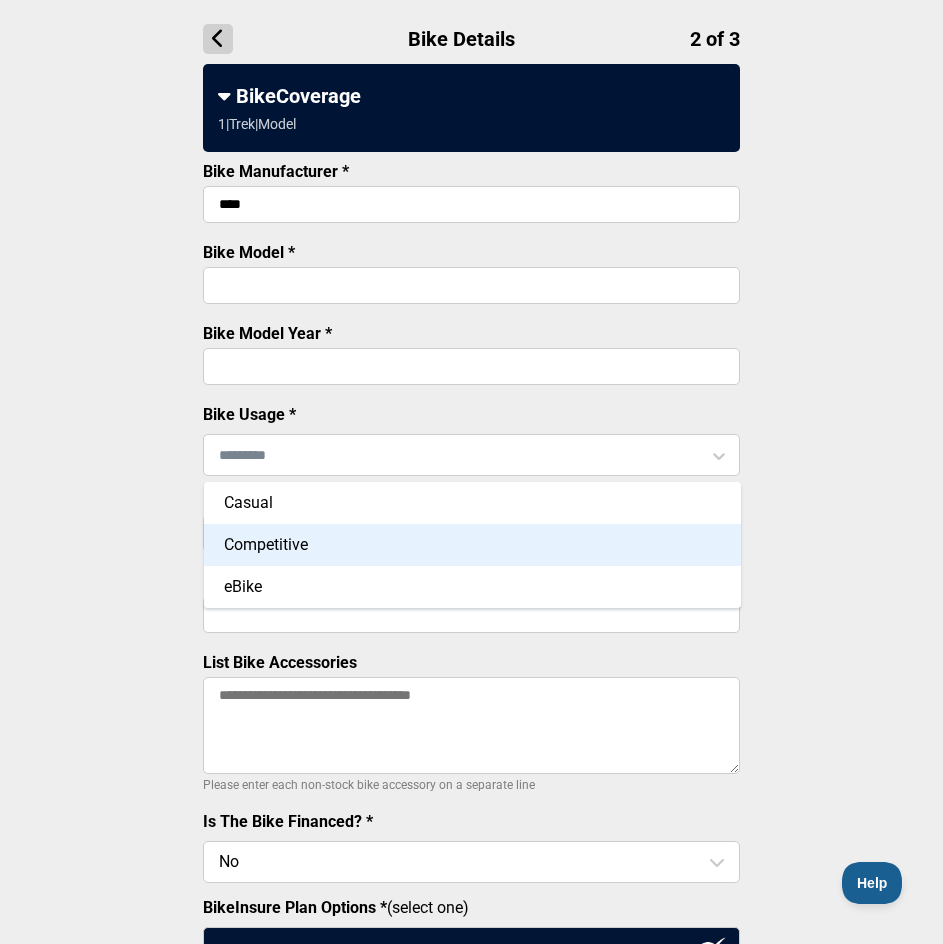 click on "Competitive" at bounding box center [472, 545] 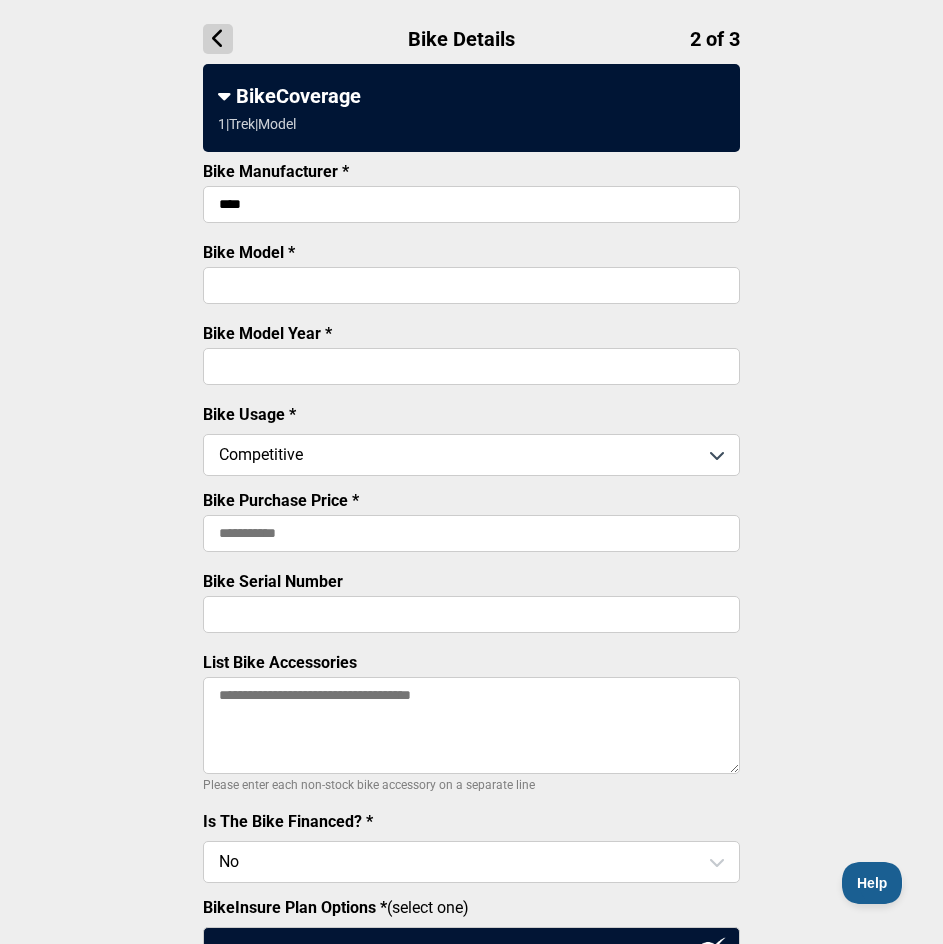 click on "Bike Details  2 of 3
BikeCoverage   1  |  Trek  |  Model       Bike Manufacturer   *   ****     Bike Model   *       Bike Model Year   *       Bike Usage   *           Competitive                 Bike Purchase Price   *       Bike Serial Number         List Bike Accessories       Please enter each non-stock bike accessory on a separate line   Is The Bike Financed?   *           No                 BikeInsure Plan Options *  (select one)   Bike Coverage +    Theft Protect - $ [PRICE]/mo.    Bike Coverage Only -  $[PRICE]/mo.
Add Another Bike     $[PRICE]/mo.  - Next       * Required Field" at bounding box center (471, 543) 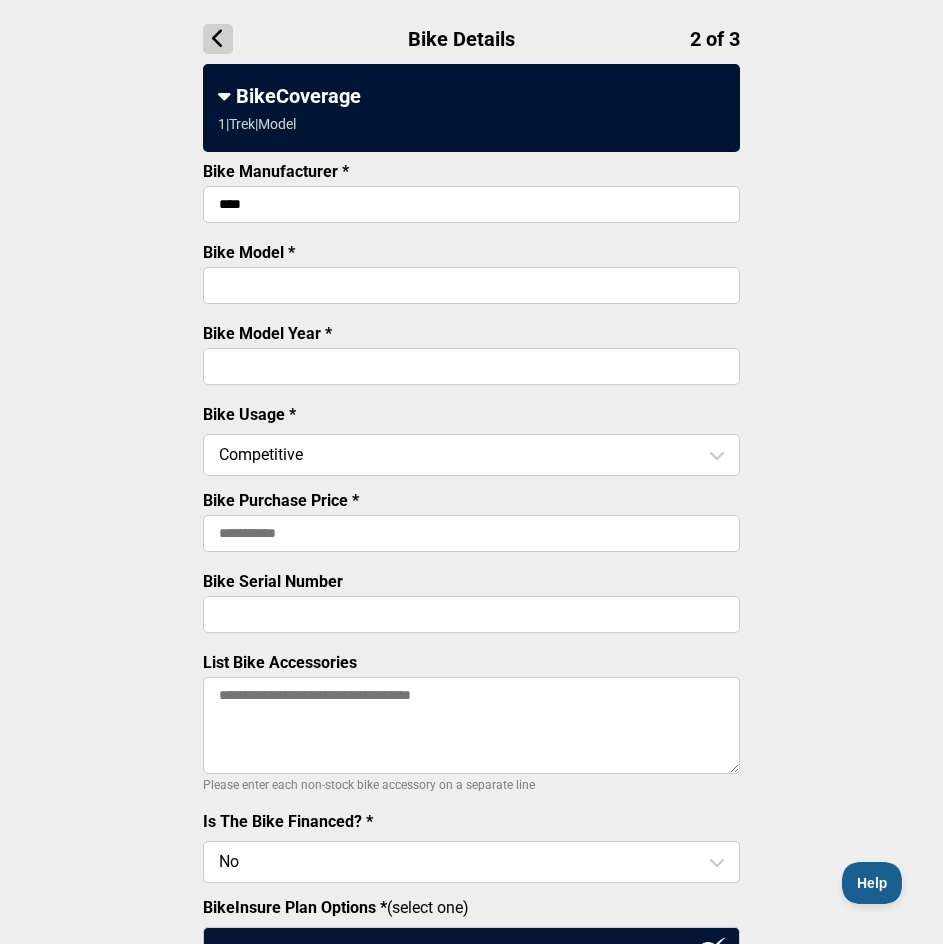 click on "Bike Purchase Price   *" at bounding box center (471, 533) 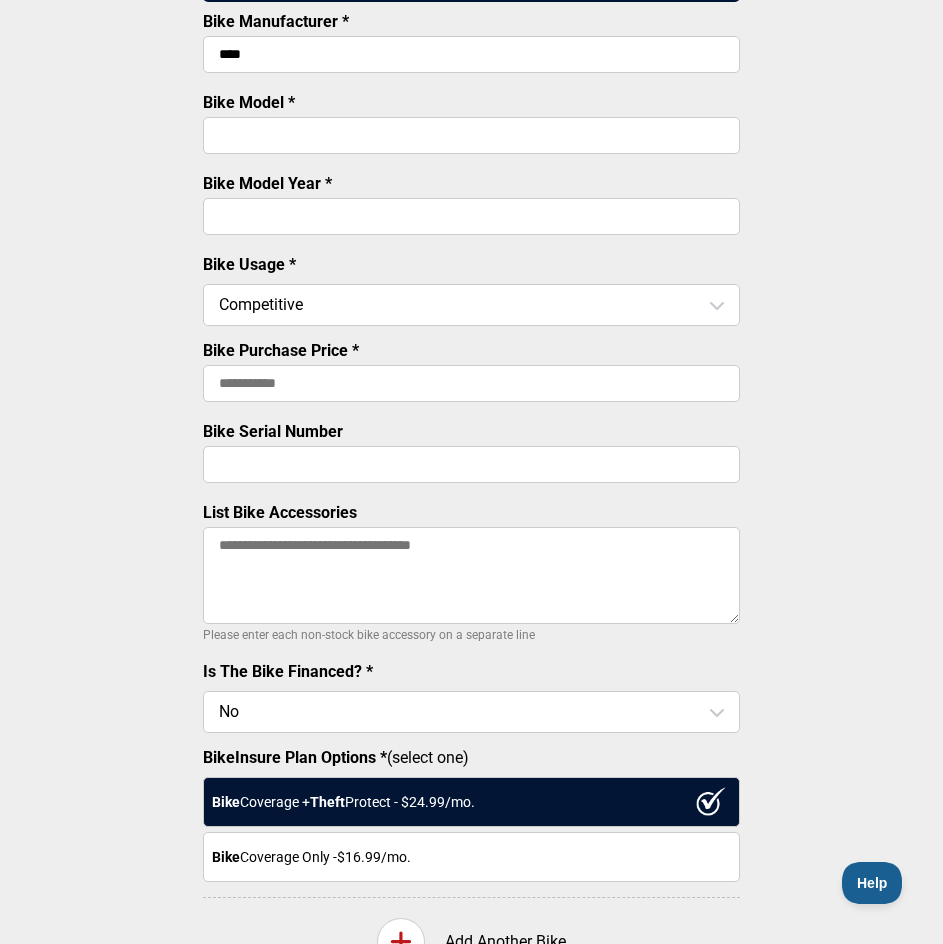 scroll, scrollTop: 400, scrollLeft: 0, axis: vertical 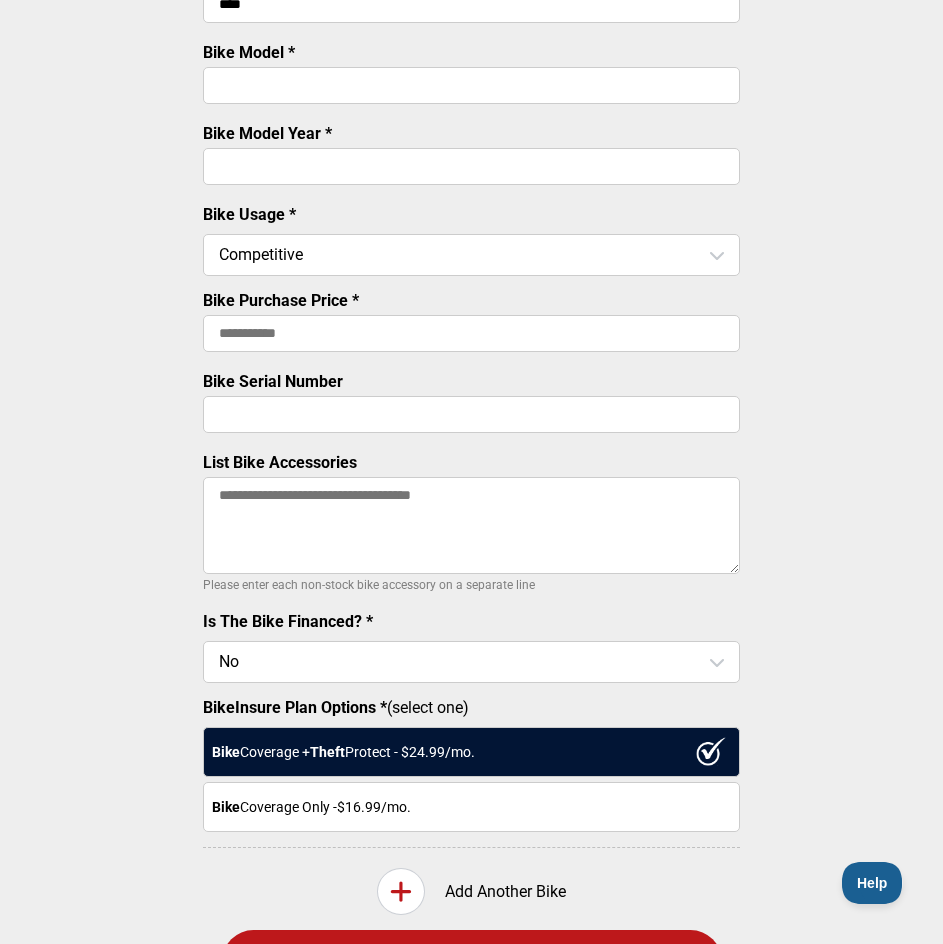 click on "Bike Details  2 of 3
BikeCoverage   1  |  Trek  |  Model       Bike Manufacturer   *   ****     Bike Model   *       Bike Model Year   *       Bike Usage   *           Competitive                 Bike Purchase Price   *       Bike Serial Number         List Bike Accessories       Please enter each non-stock bike accessory on a separate line   Is The Bike Financed?   *           No                 BikeInsure Plan Options *  (select one)   Bike Coverage +    Theft Protect - $ [PRICE]/mo.    Bike Coverage Only -  $[PRICE]/mo.
Add Another Bike     $[PRICE]/mo.  - Next       * Required Field" at bounding box center [471, 343] 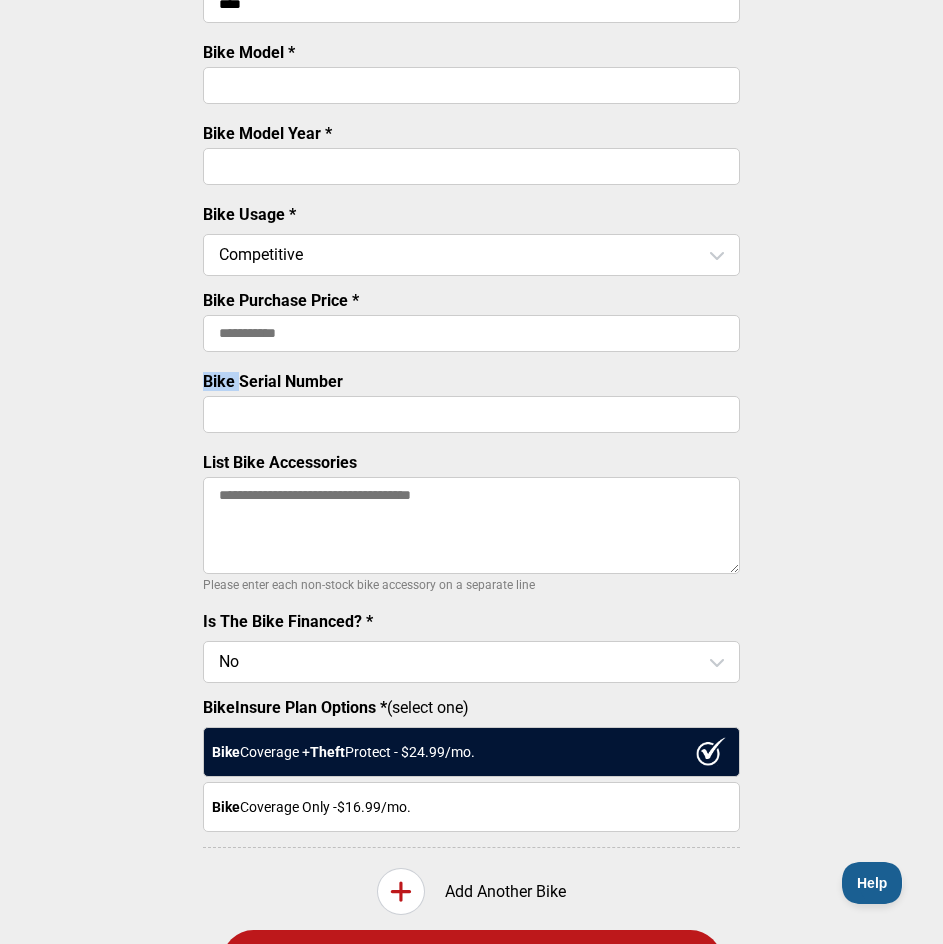click on "Bike Serial Number" at bounding box center [273, 381] 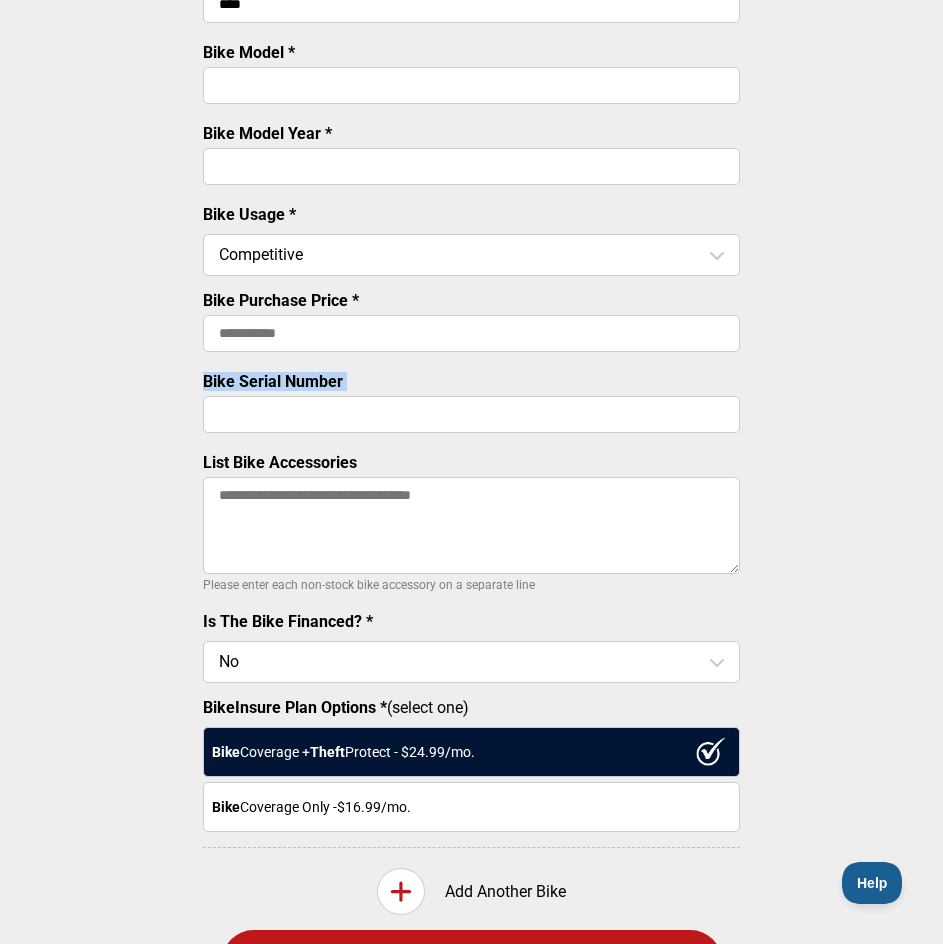 click on "Bike Serial Number" at bounding box center (273, 381) 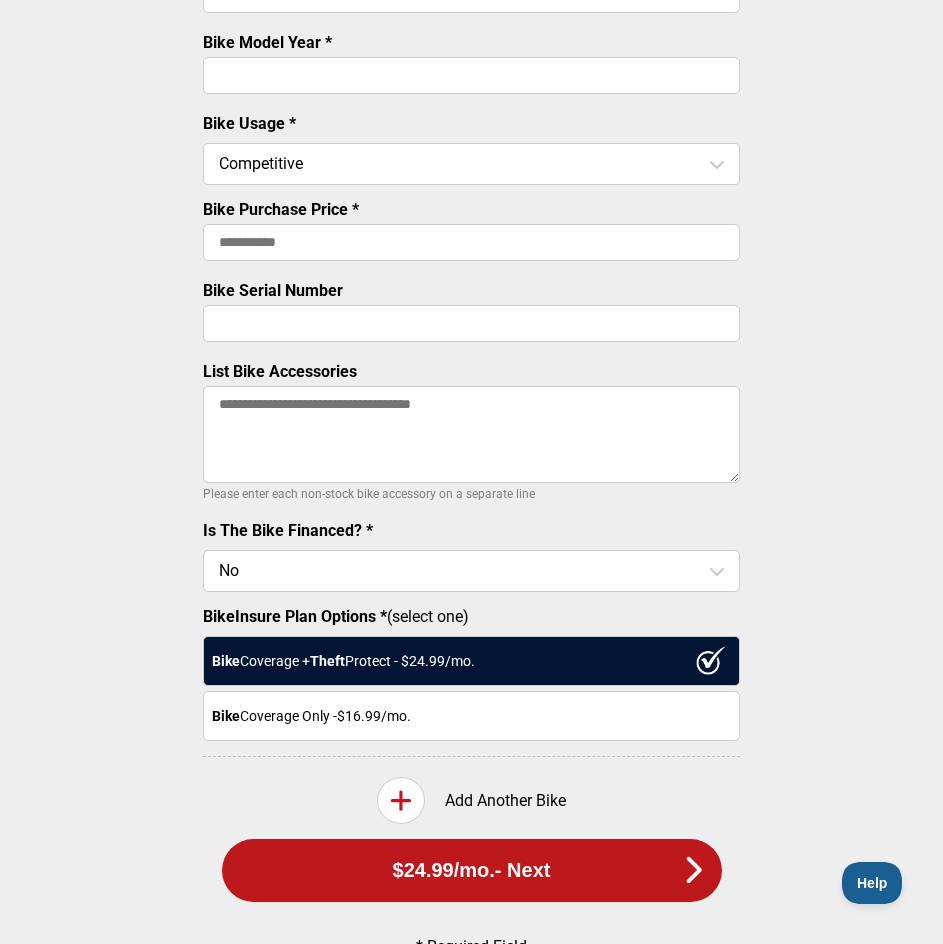 scroll, scrollTop: 500, scrollLeft: 0, axis: vertical 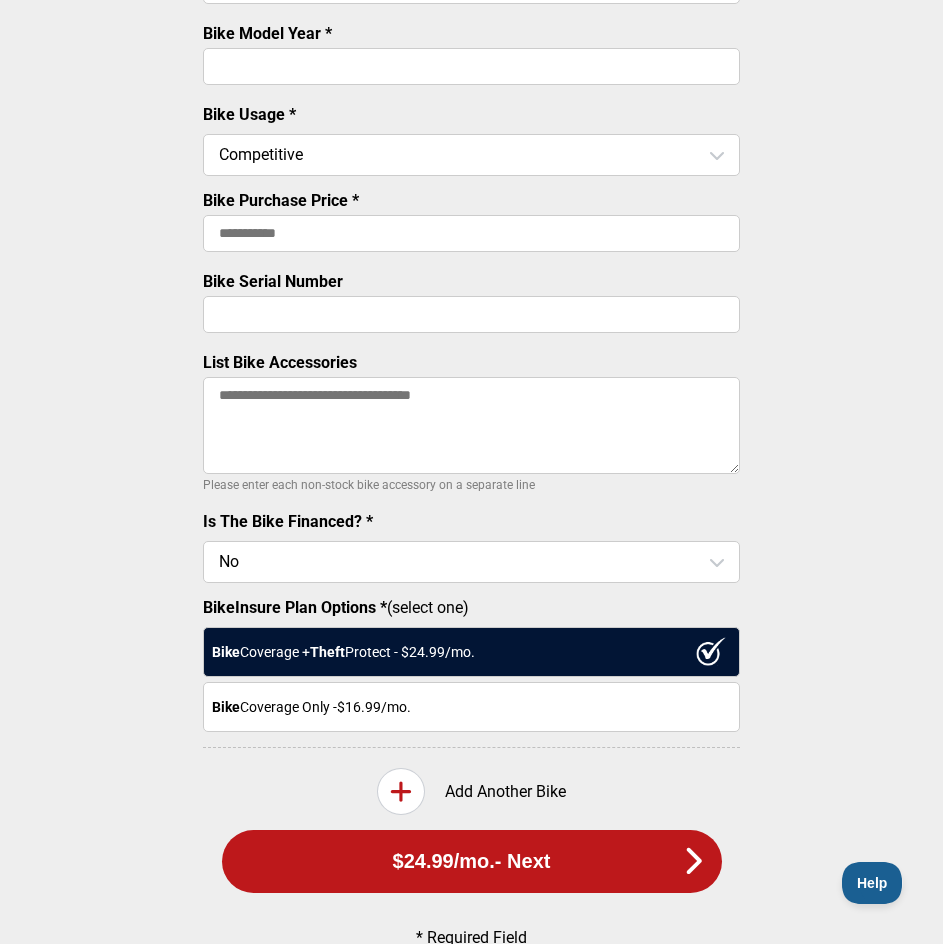 click at bounding box center [471, 562] 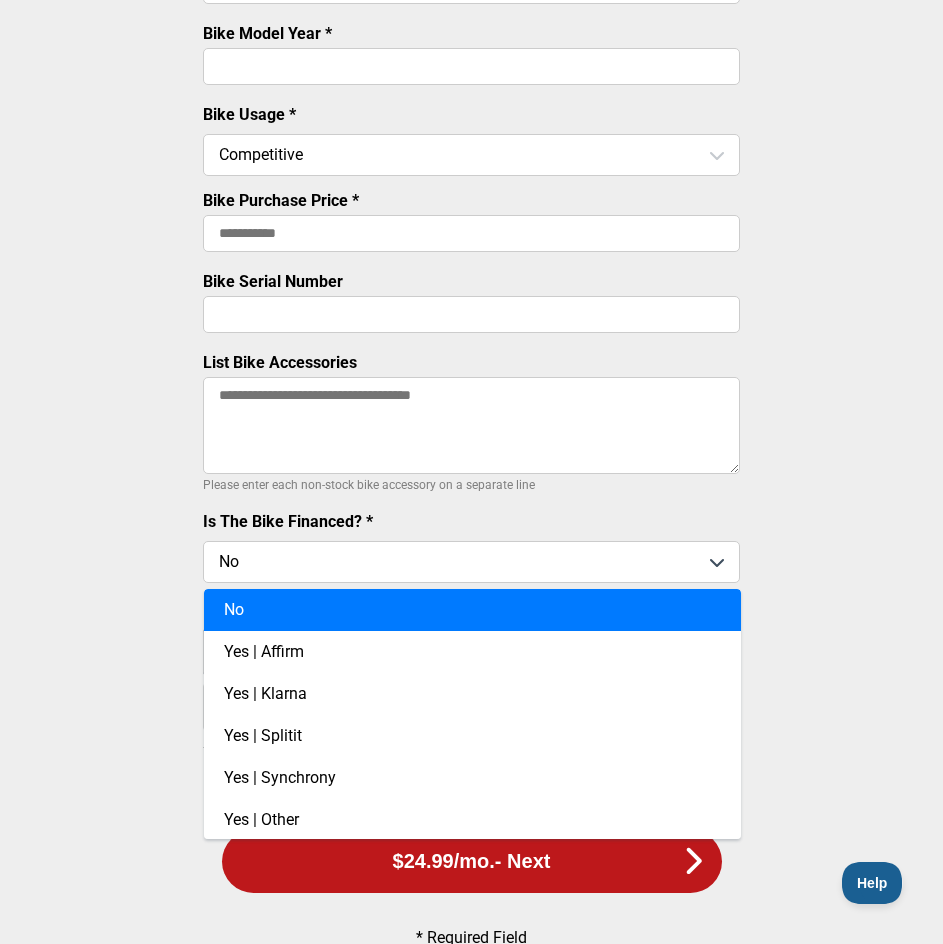 click on "No" at bounding box center [472, 610] 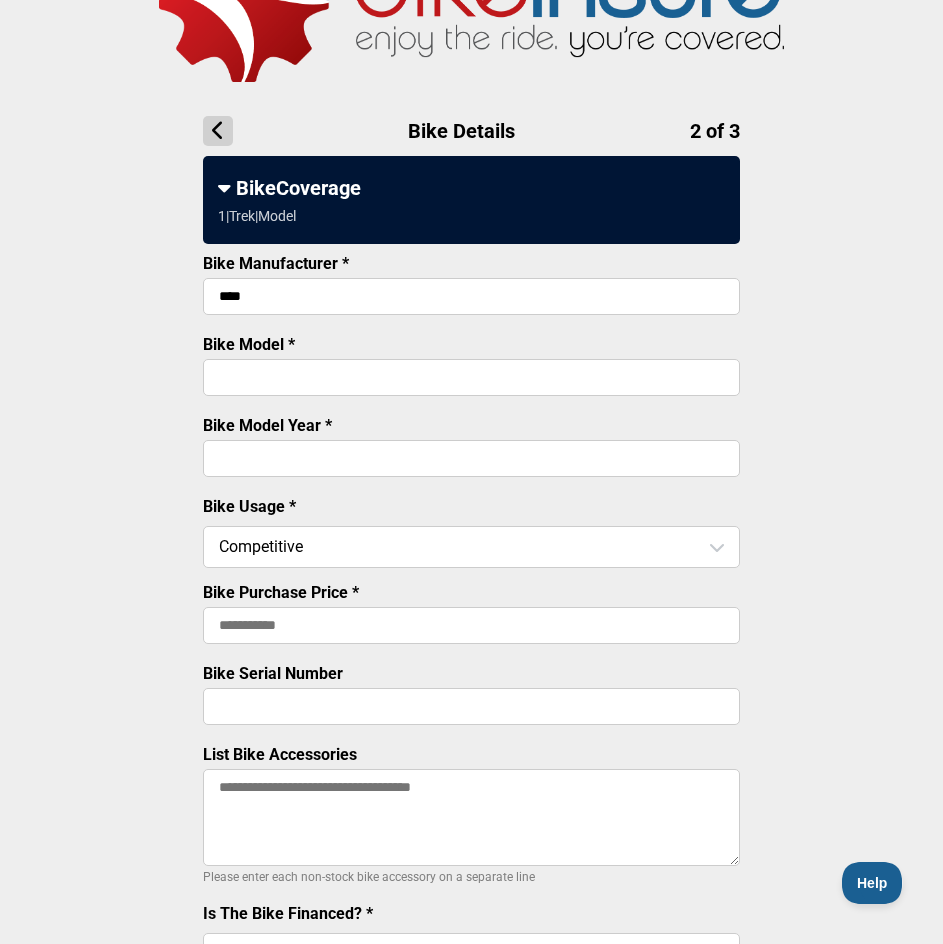 scroll, scrollTop: 64, scrollLeft: 0, axis: vertical 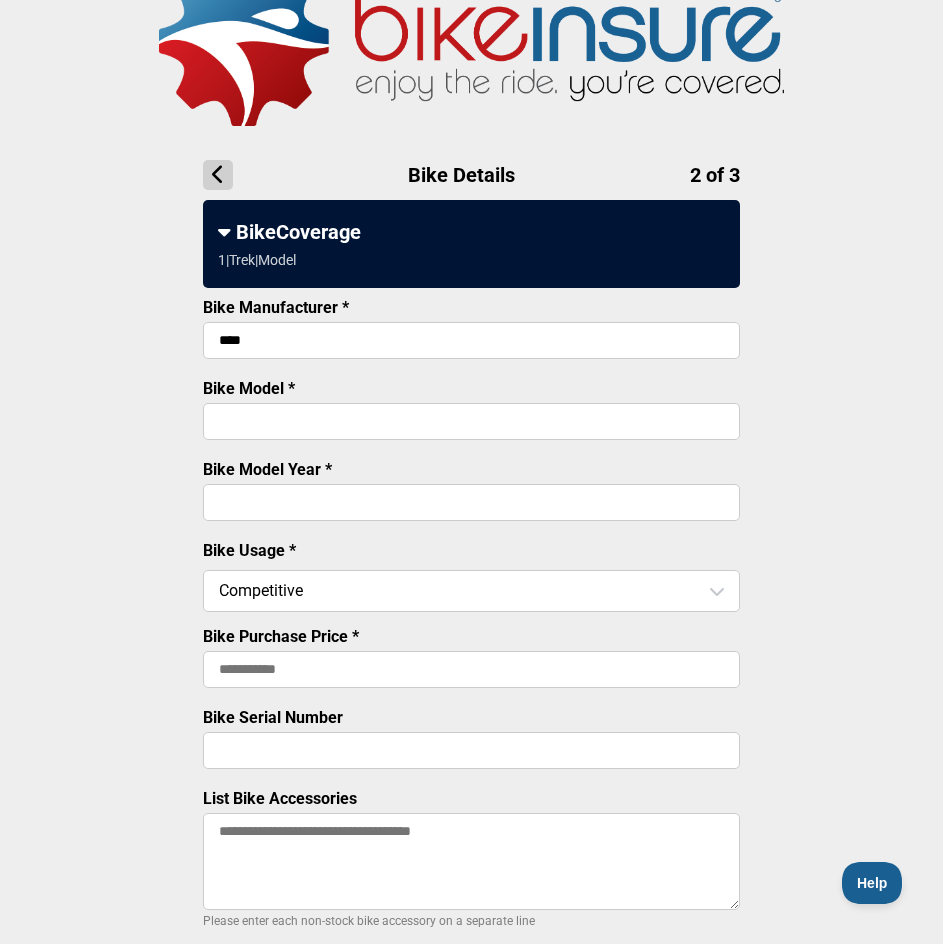 click on "Bike Model   *" at bounding box center [471, 421] 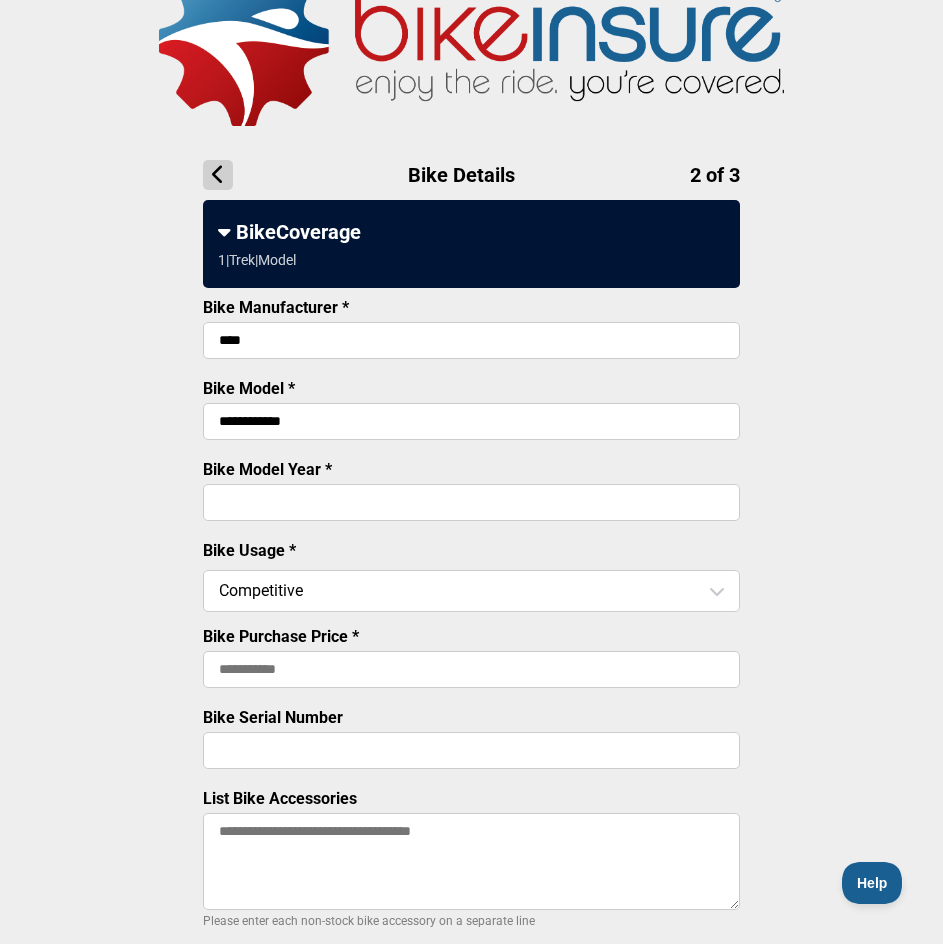click on "Bike Details  2 of 3
BikeCoverage   1  |  Trek  |  Model       Bike Manufacturer   *   ****     Bike Model   *       Bike Model Year   *       Bike Usage   *           Competitive                 Bike Purchase Price   *       Bike Serial Number         List Bike Accessories       Please enter each non-stock bike accessory on a separate line   Is The Bike Financed?   *           No                 BikeInsure Plan Options *  (select one)   Bike Coverage +    Theft Protect - $ [PRICE]/mo.    Bike Coverage Only -  $[PRICE]/mo.
Add Another Bike     $[PRICE]/mo.  - Next       * Required Field" at bounding box center (471, 679) 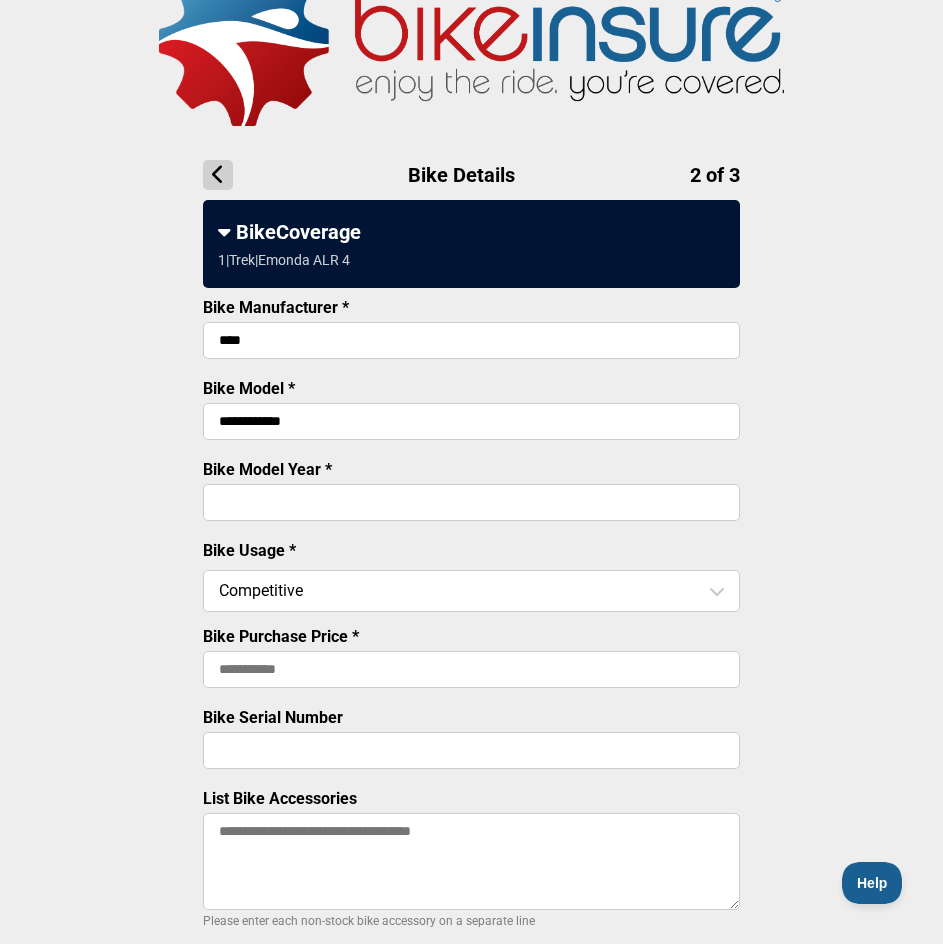 click on "**********" at bounding box center [471, 421] 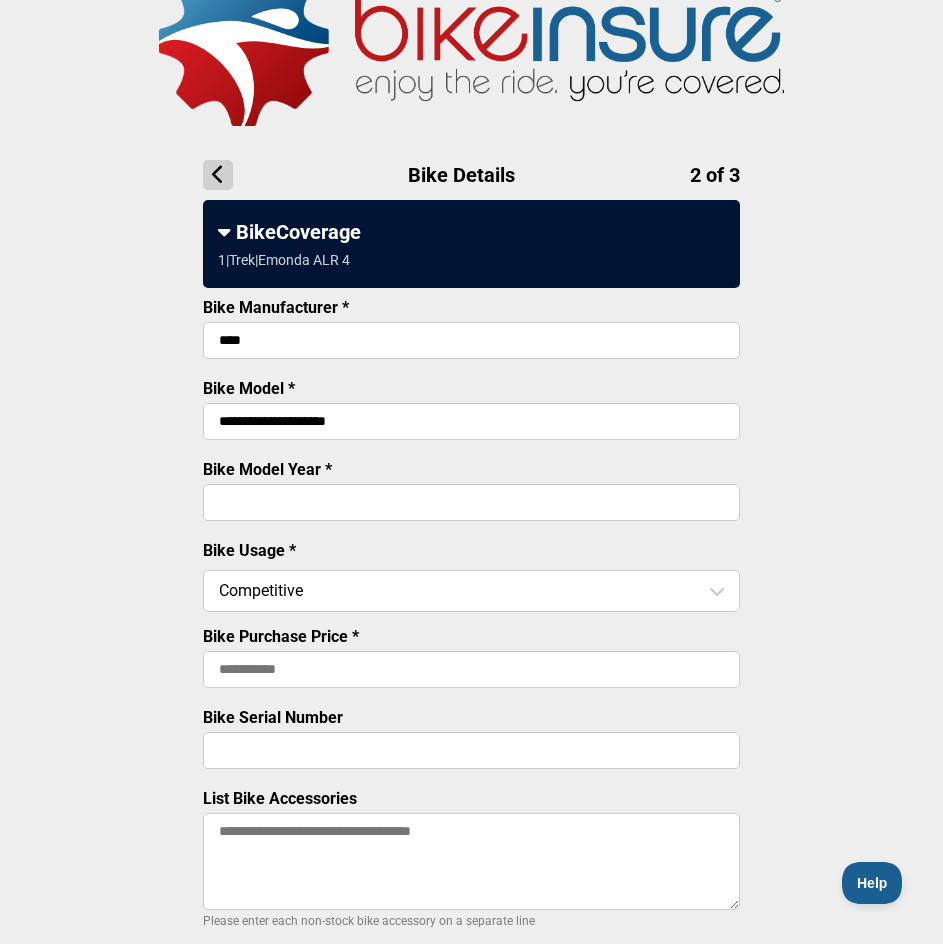 type on "**********" 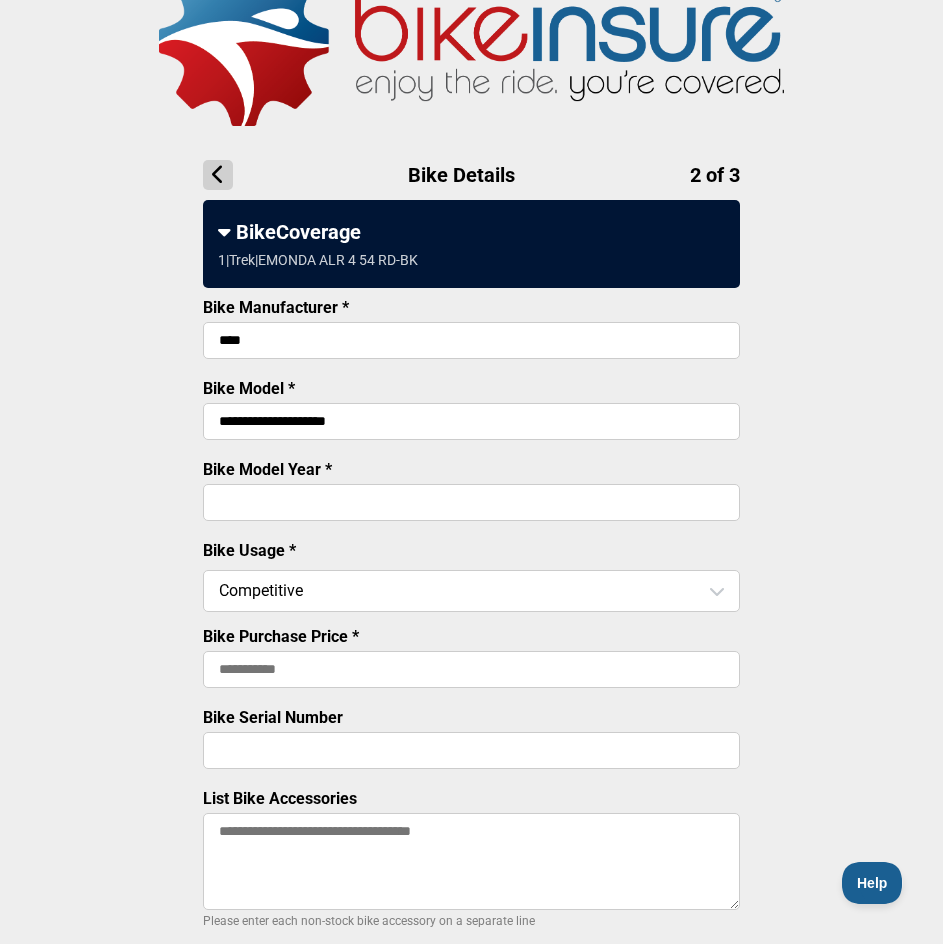 click on "Bike Model Year   *" at bounding box center (471, 502) 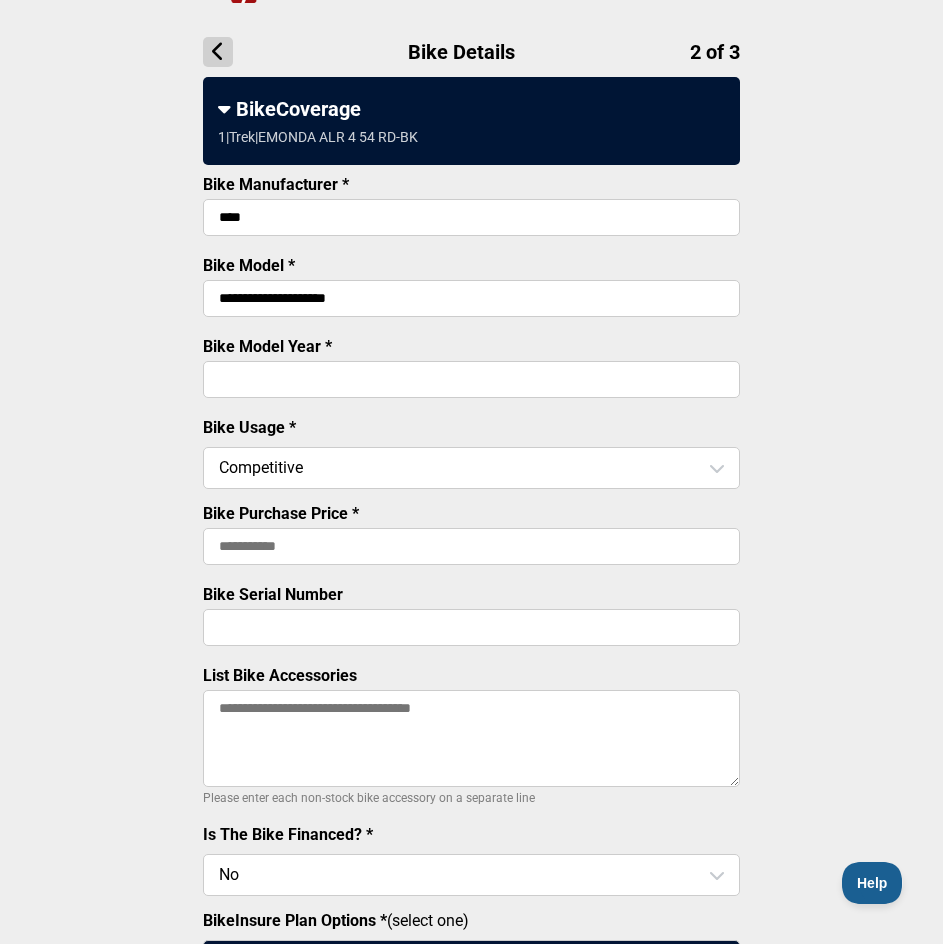 scroll, scrollTop: 264, scrollLeft: 0, axis: vertical 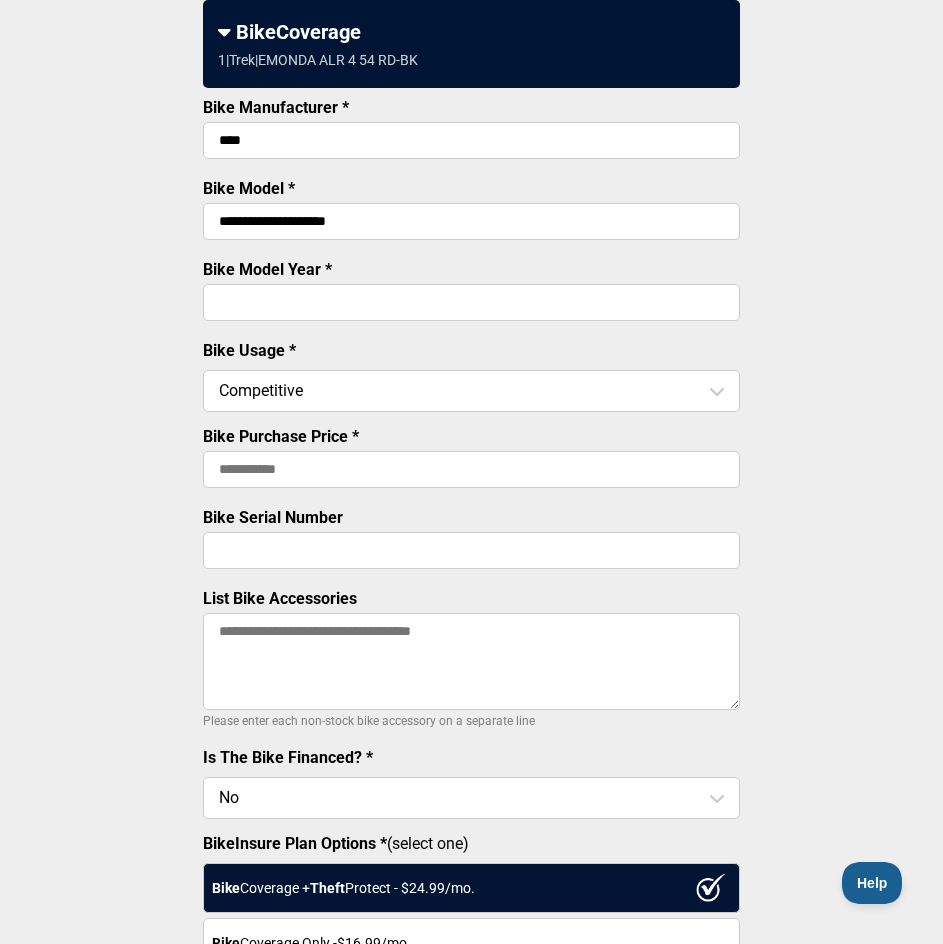 click on "Bike Purchase Price   *" at bounding box center (471, 469) 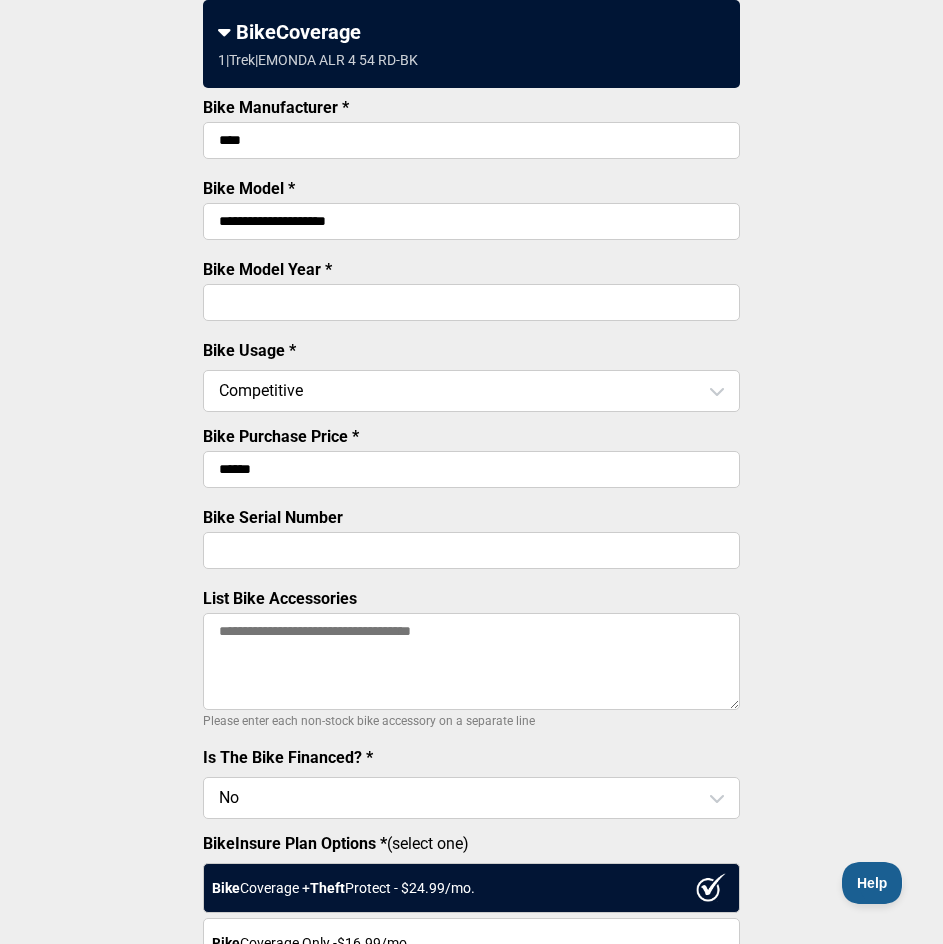 type on "******" 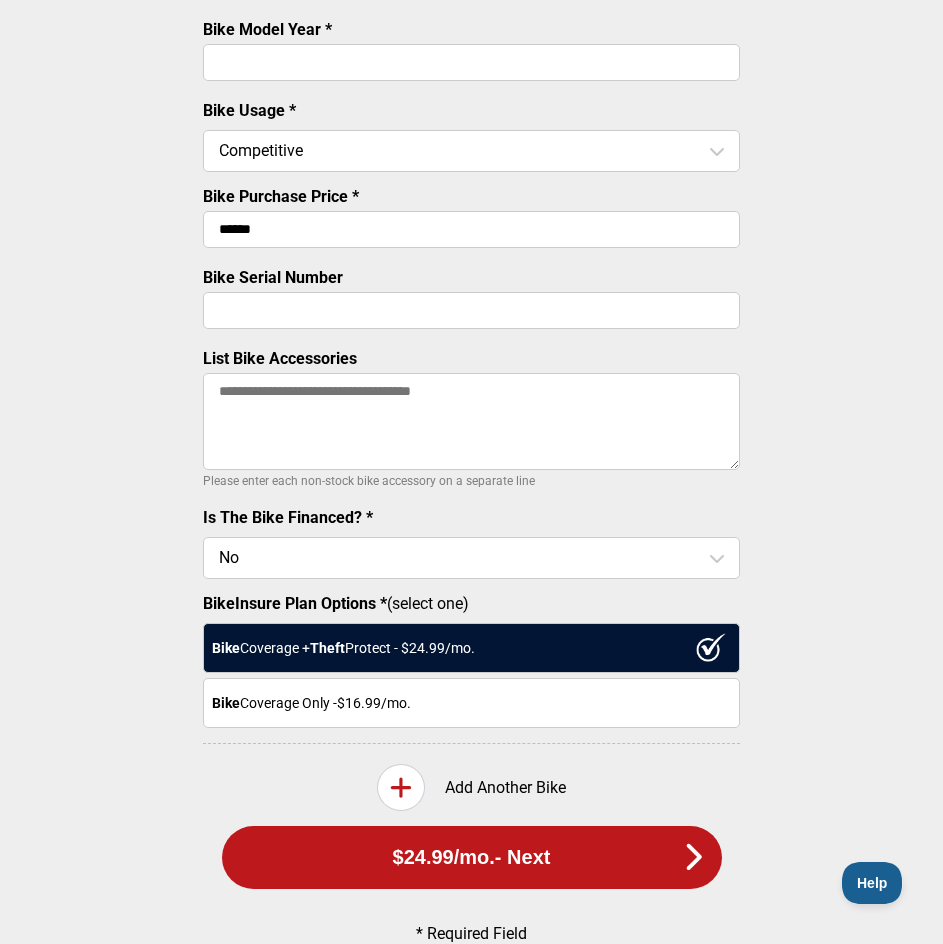 scroll, scrollTop: 564, scrollLeft: 0, axis: vertical 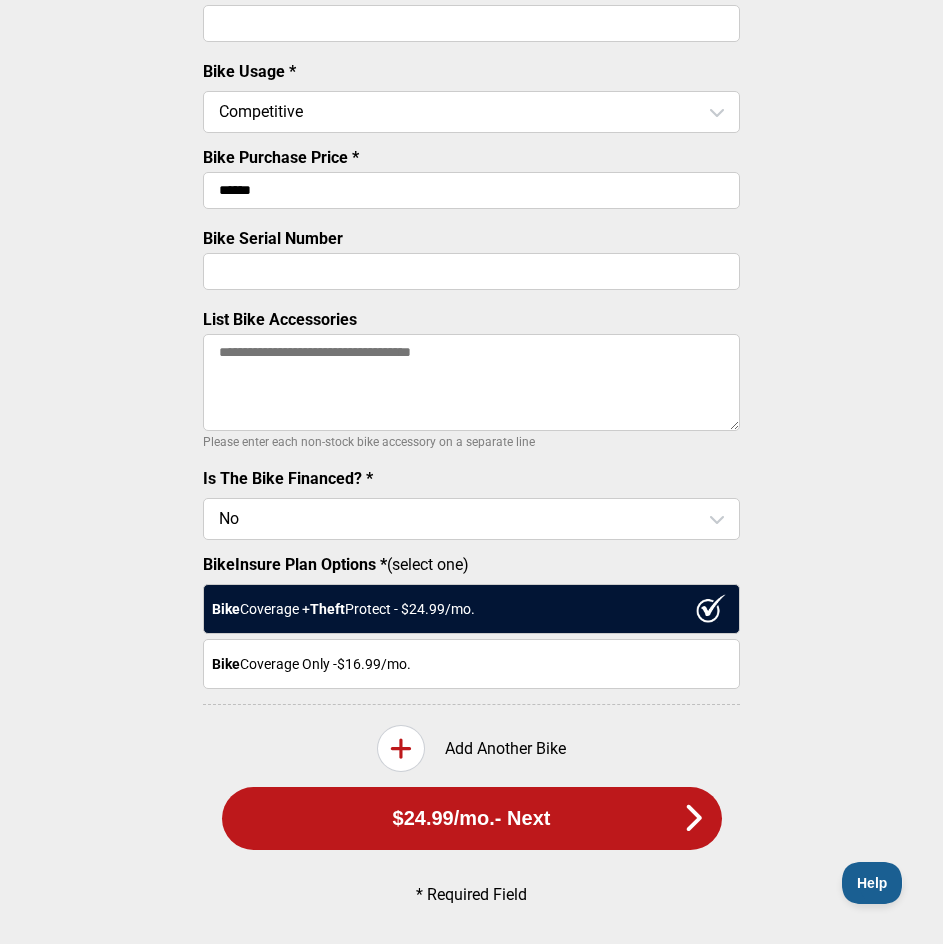 click at bounding box center [471, 519] 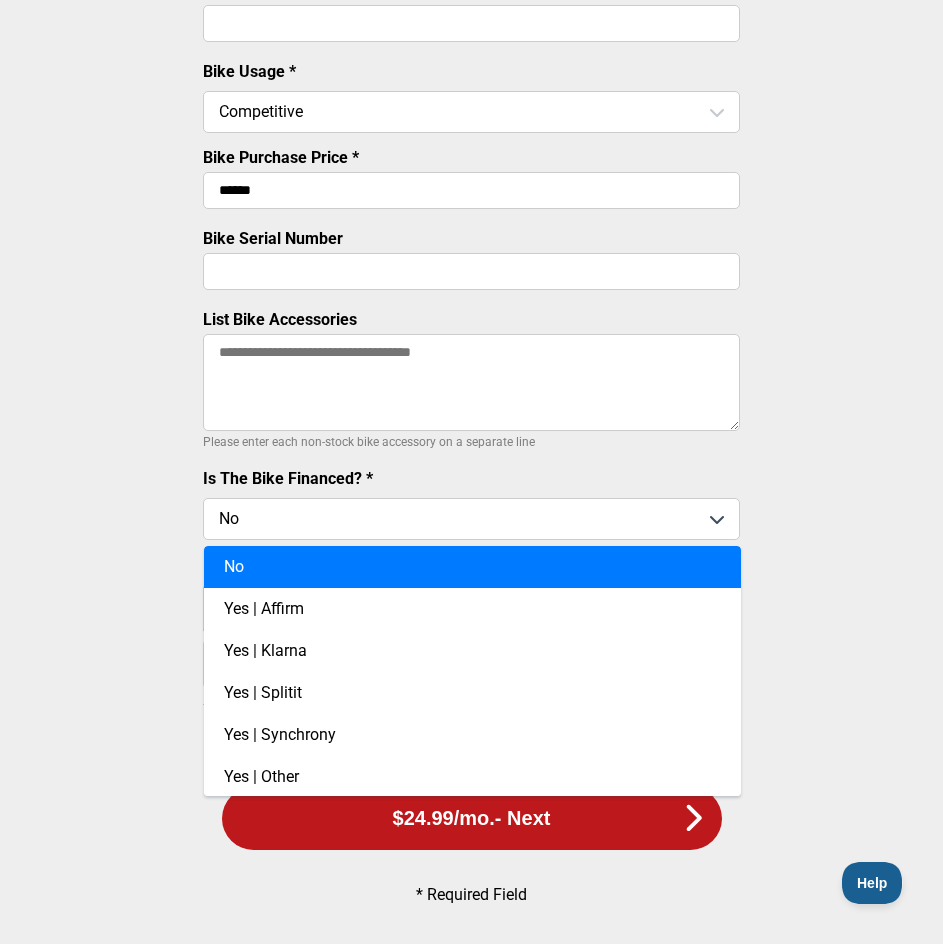 click on "**********" at bounding box center [471, 200] 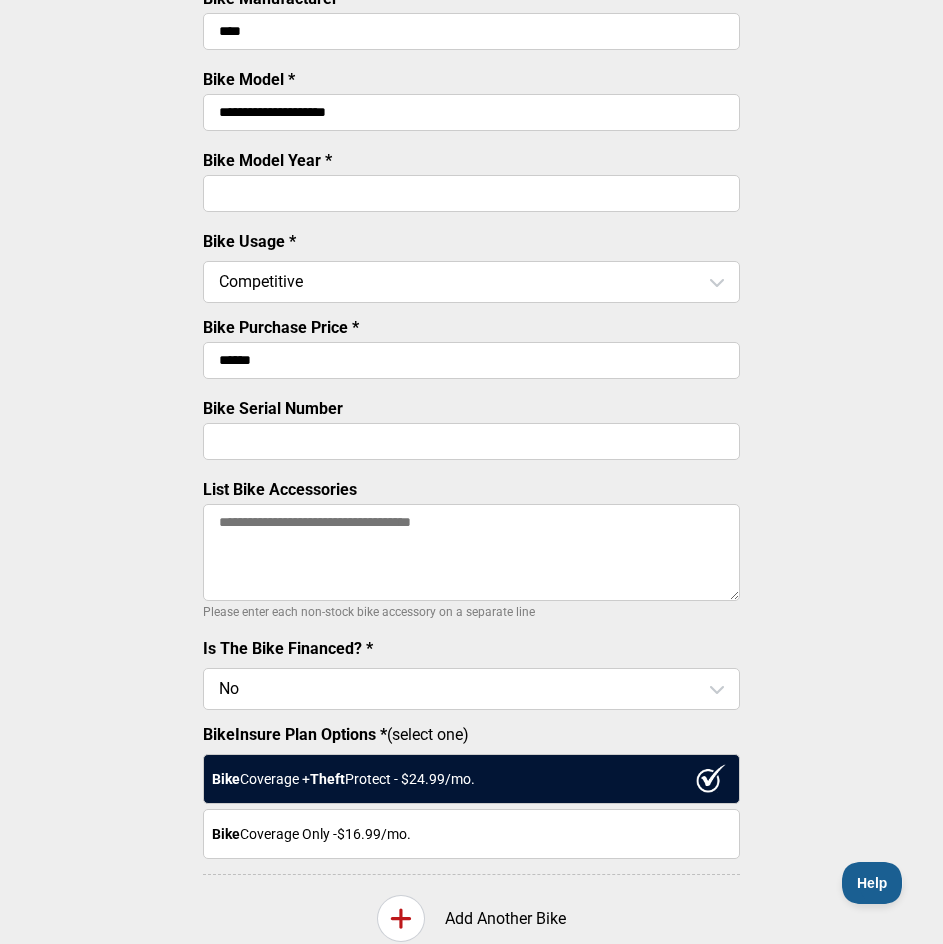 scroll, scrollTop: 364, scrollLeft: 0, axis: vertical 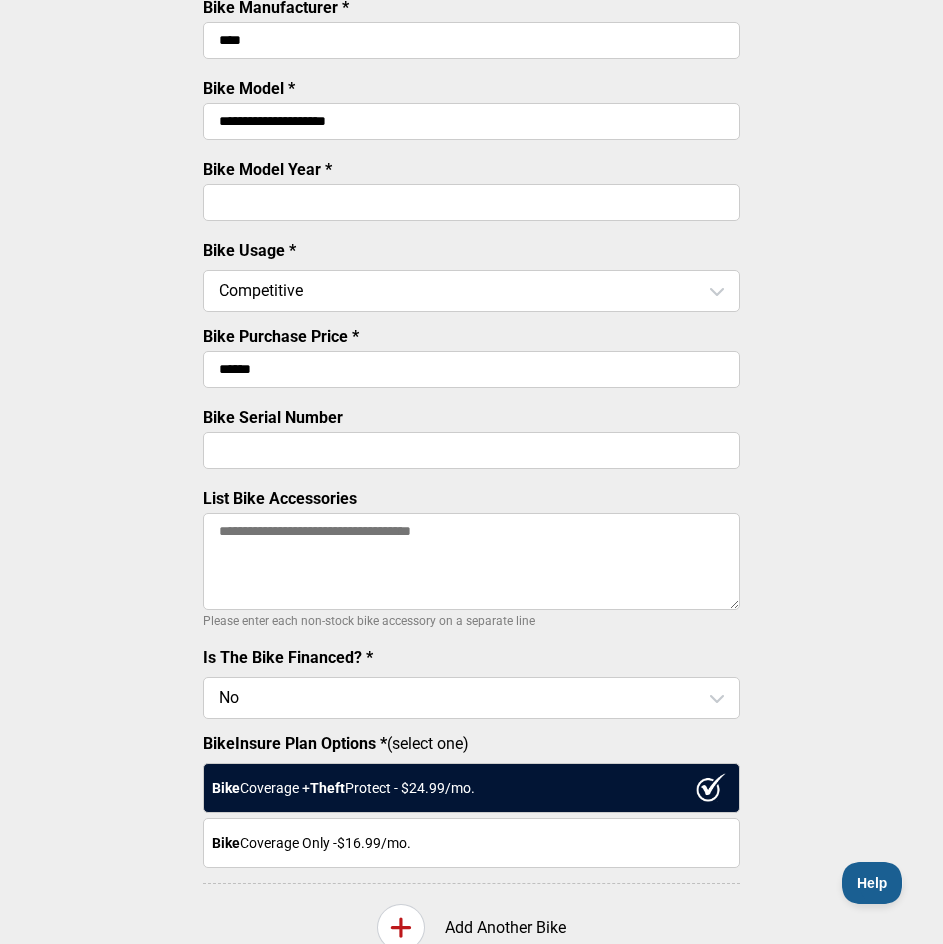 click on "Bike Serial Number" at bounding box center [471, 450] 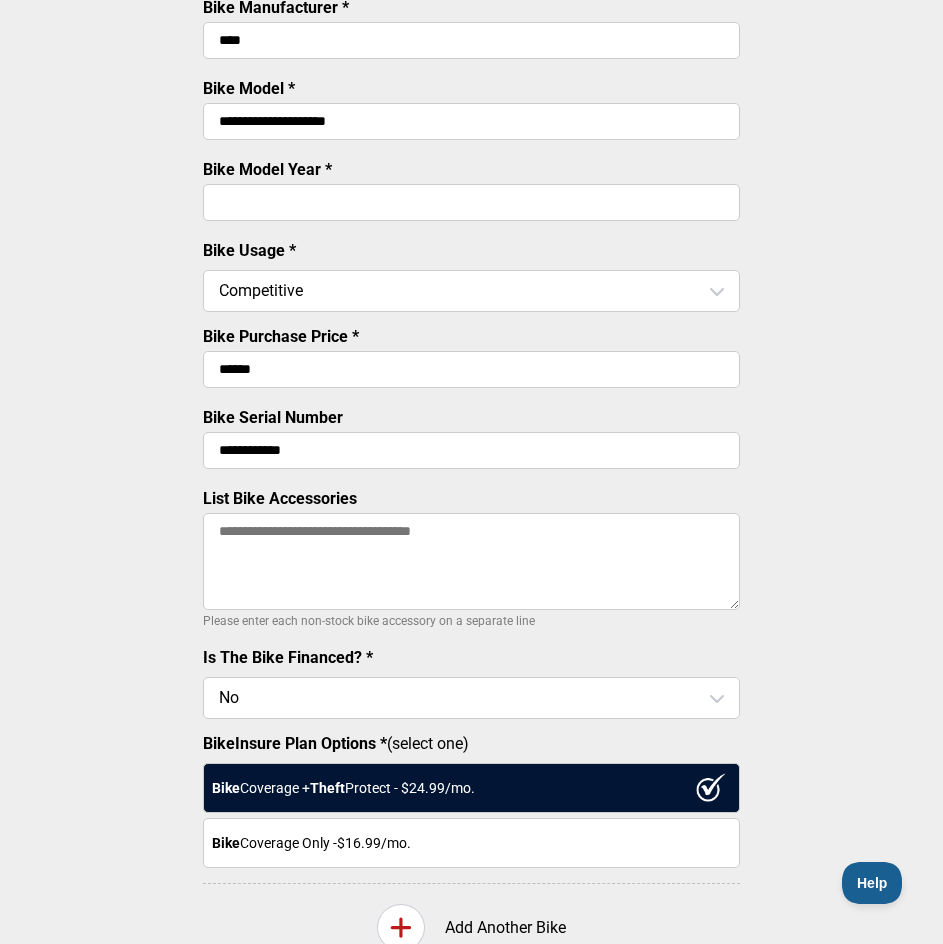 type on "**********" 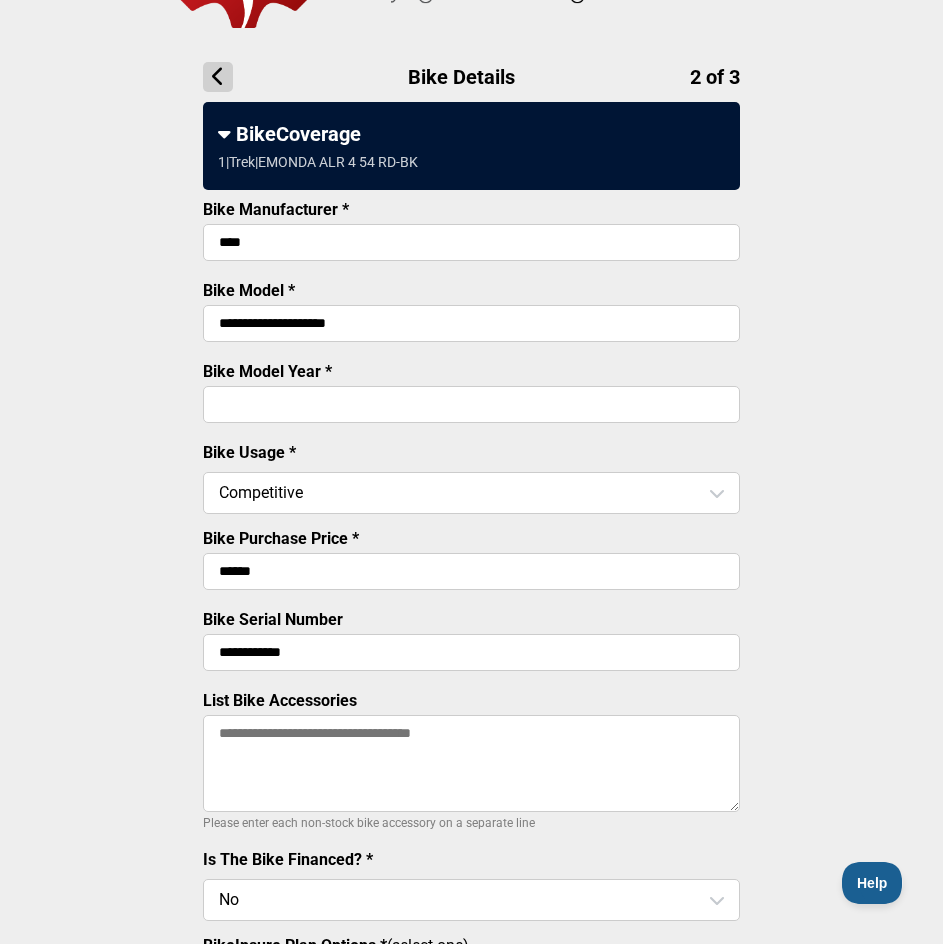 scroll, scrollTop: 400, scrollLeft: 0, axis: vertical 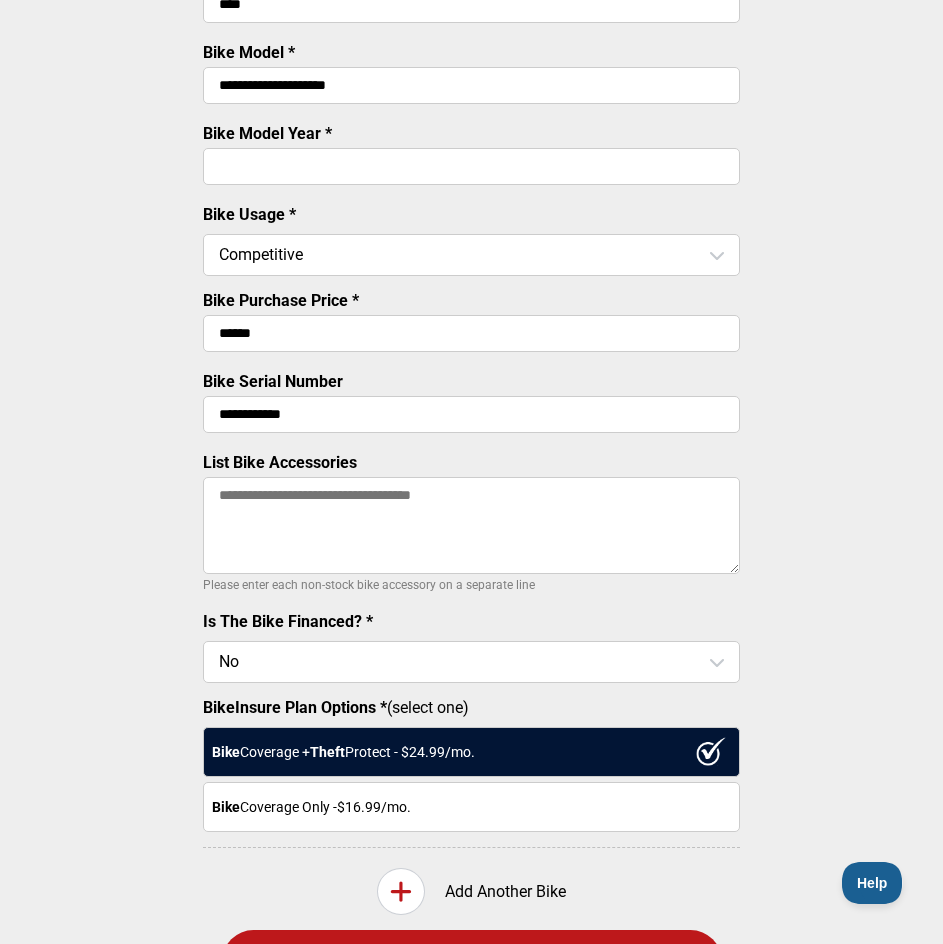 click on "List Bike Accessories" at bounding box center [471, 525] 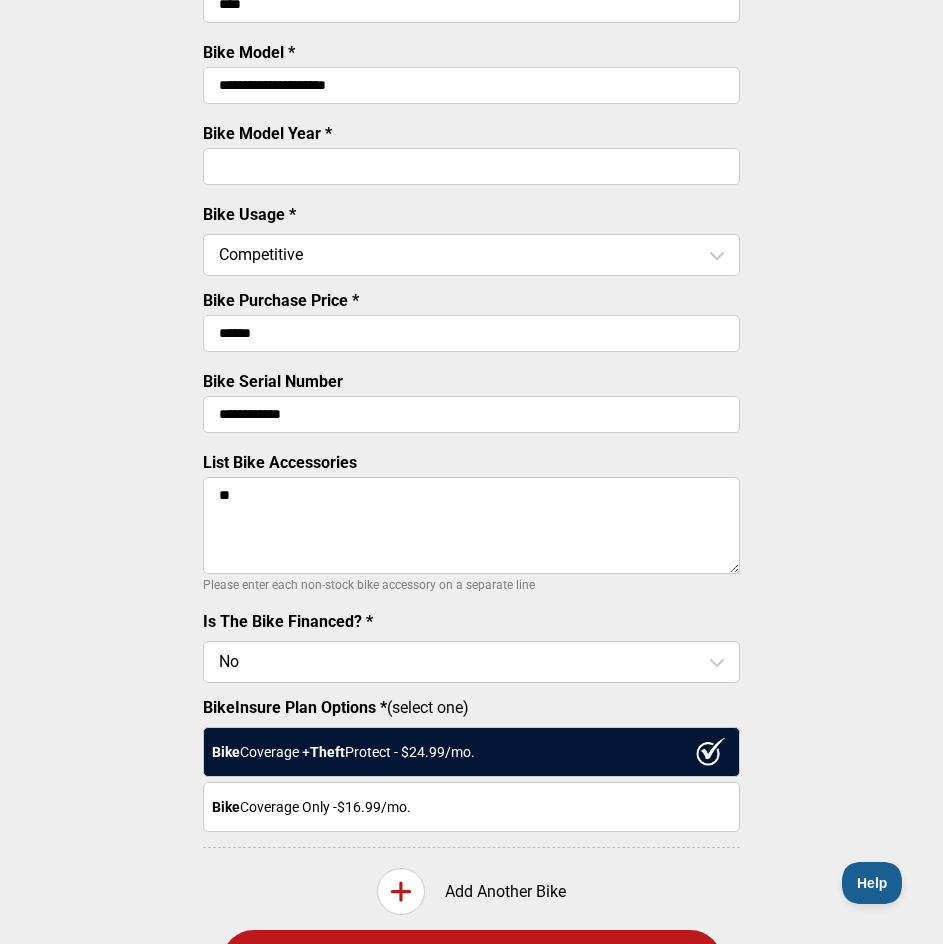 type on "*" 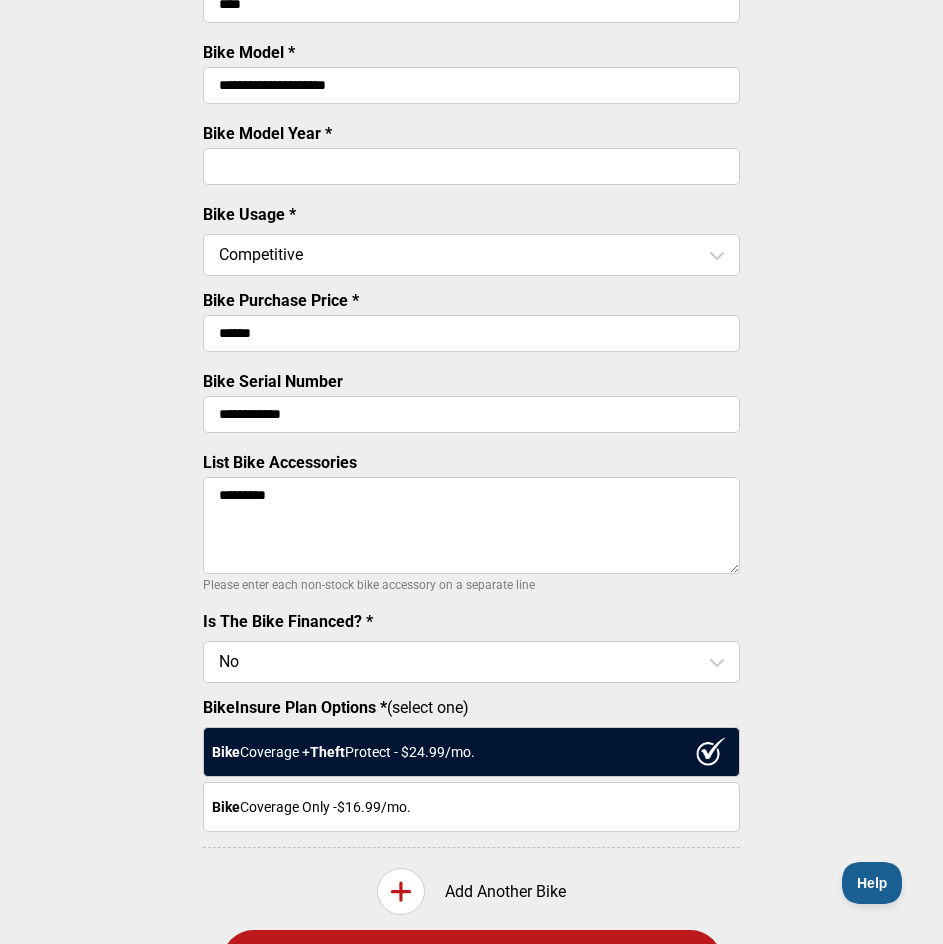click on "*********" at bounding box center [471, 525] 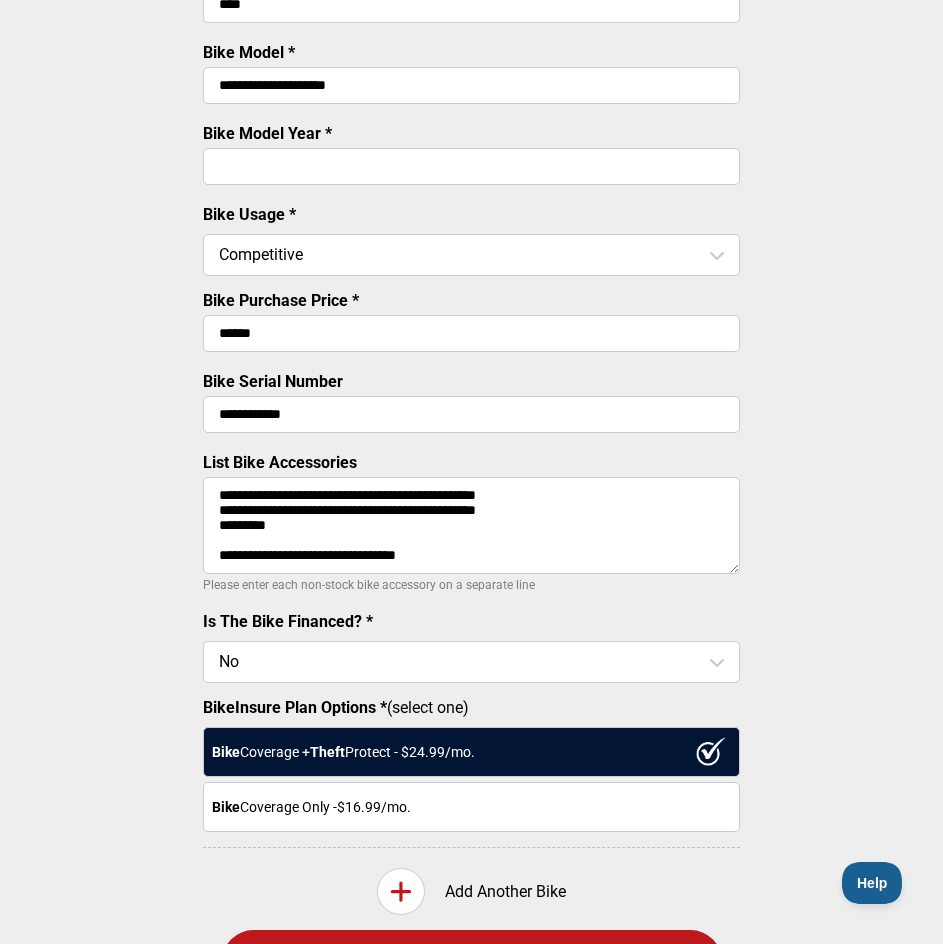drag, startPoint x: 460, startPoint y: 575, endPoint x: 201, endPoint y: 488, distance: 273.22153 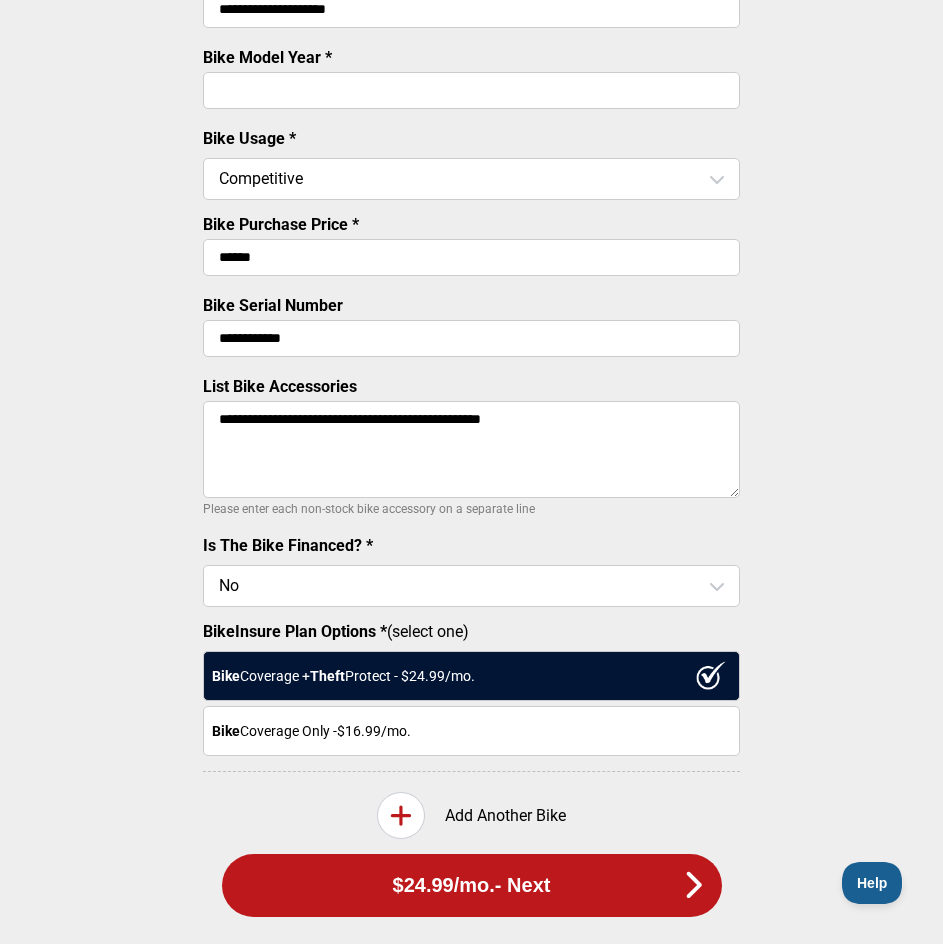 scroll, scrollTop: 500, scrollLeft: 0, axis: vertical 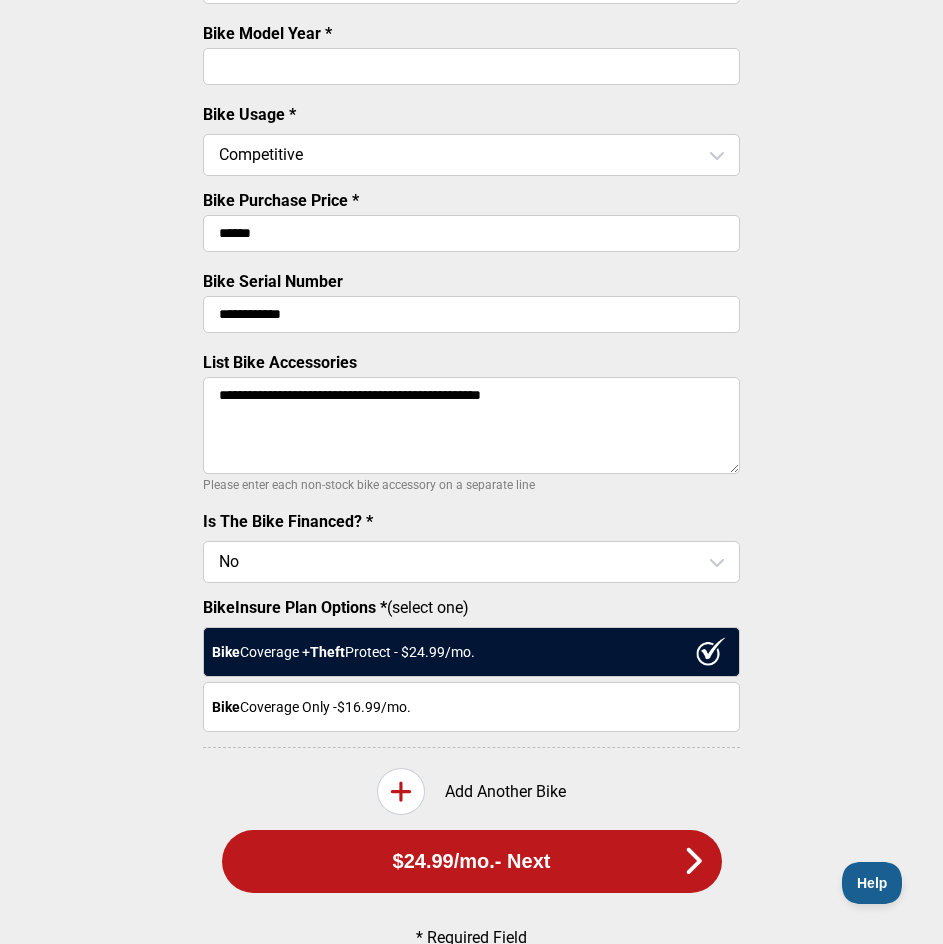click on "**********" at bounding box center [471, 425] 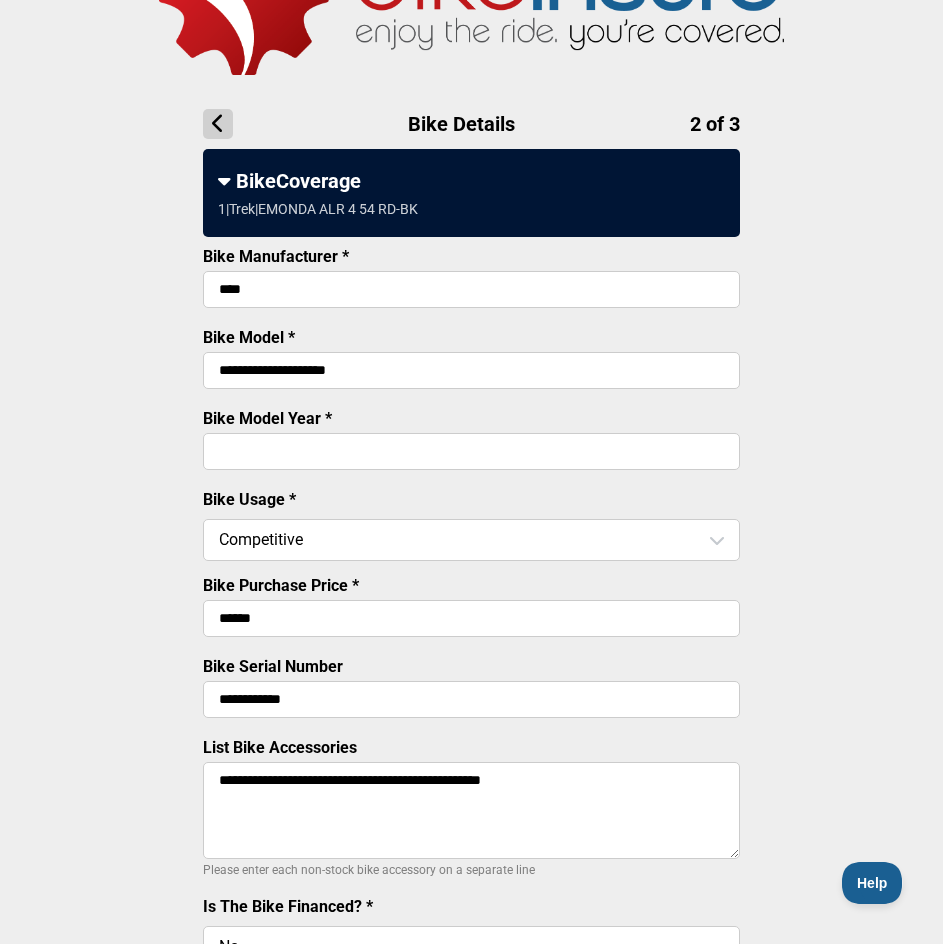 scroll, scrollTop: 0, scrollLeft: 0, axis: both 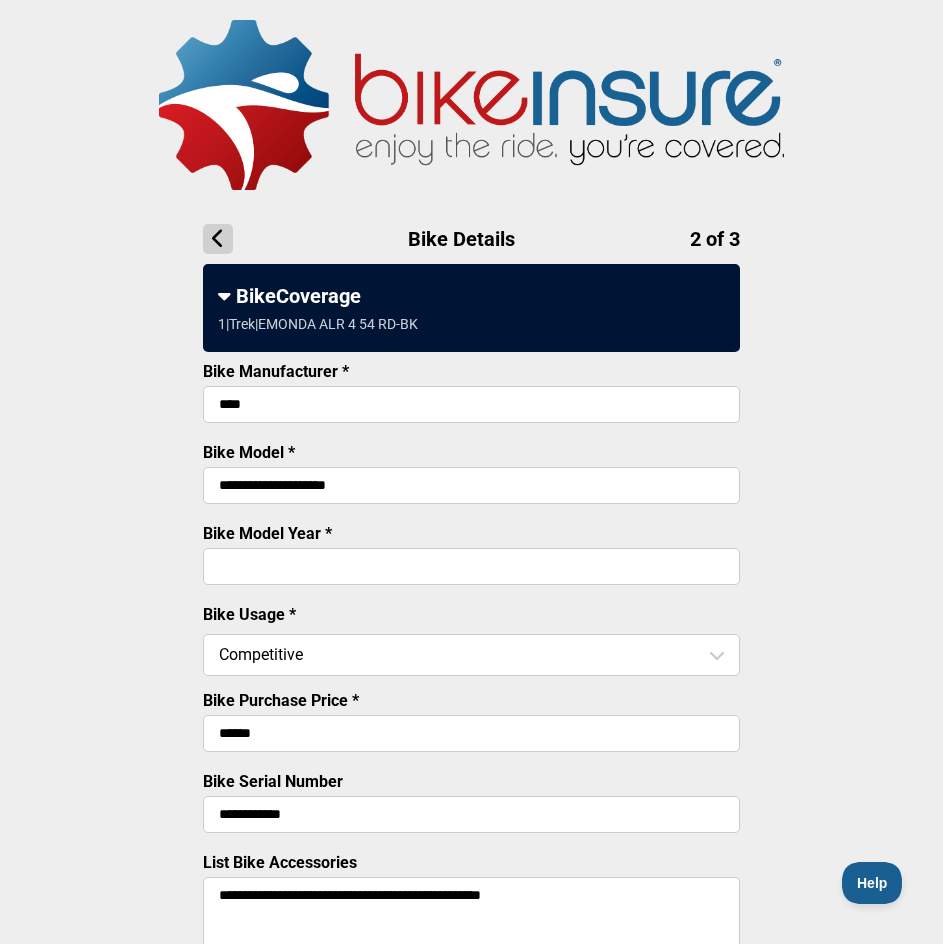 click on "****" at bounding box center (471, 404) 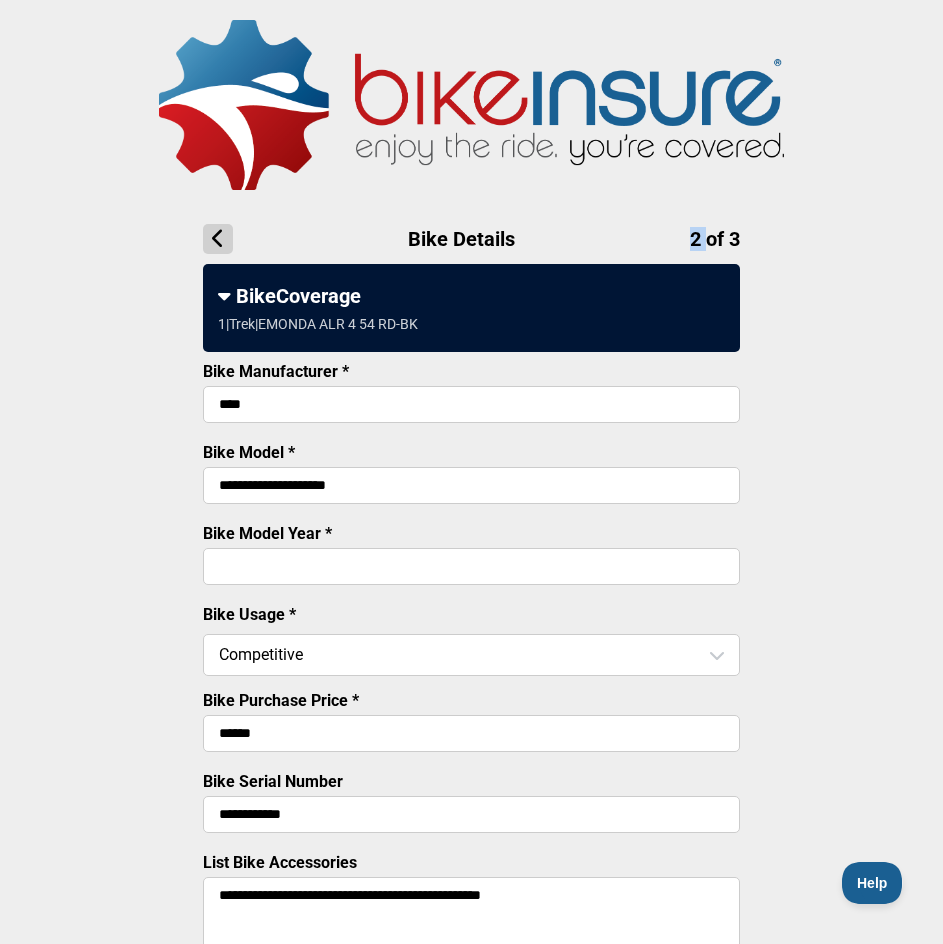 click on "2 of 3" at bounding box center [715, 239] 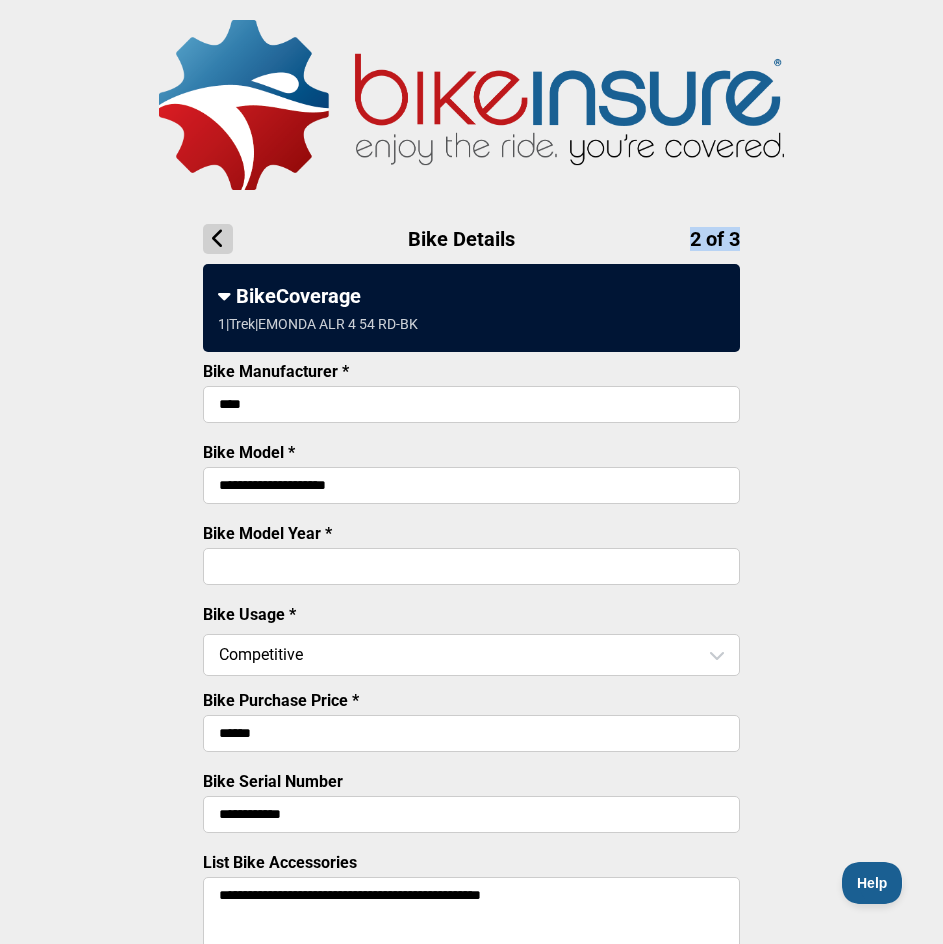 click on "2 of 3" at bounding box center [715, 239] 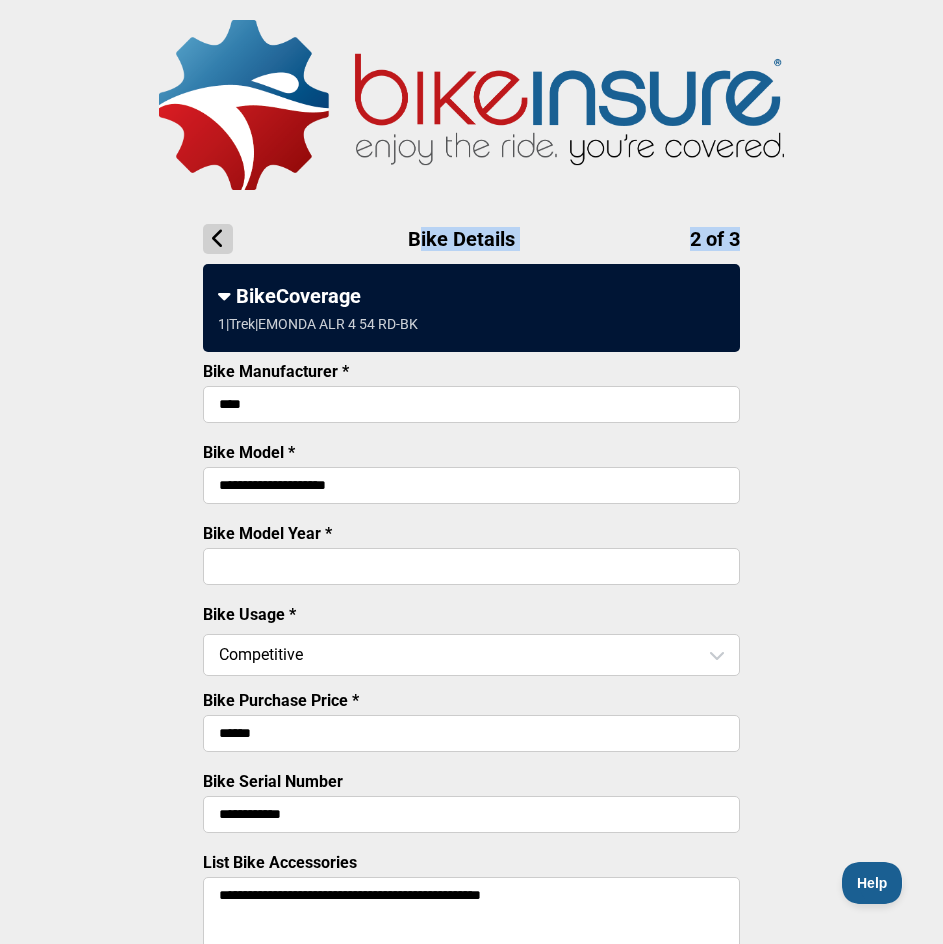 drag, startPoint x: 401, startPoint y: 234, endPoint x: 749, endPoint y: 241, distance: 348.0704 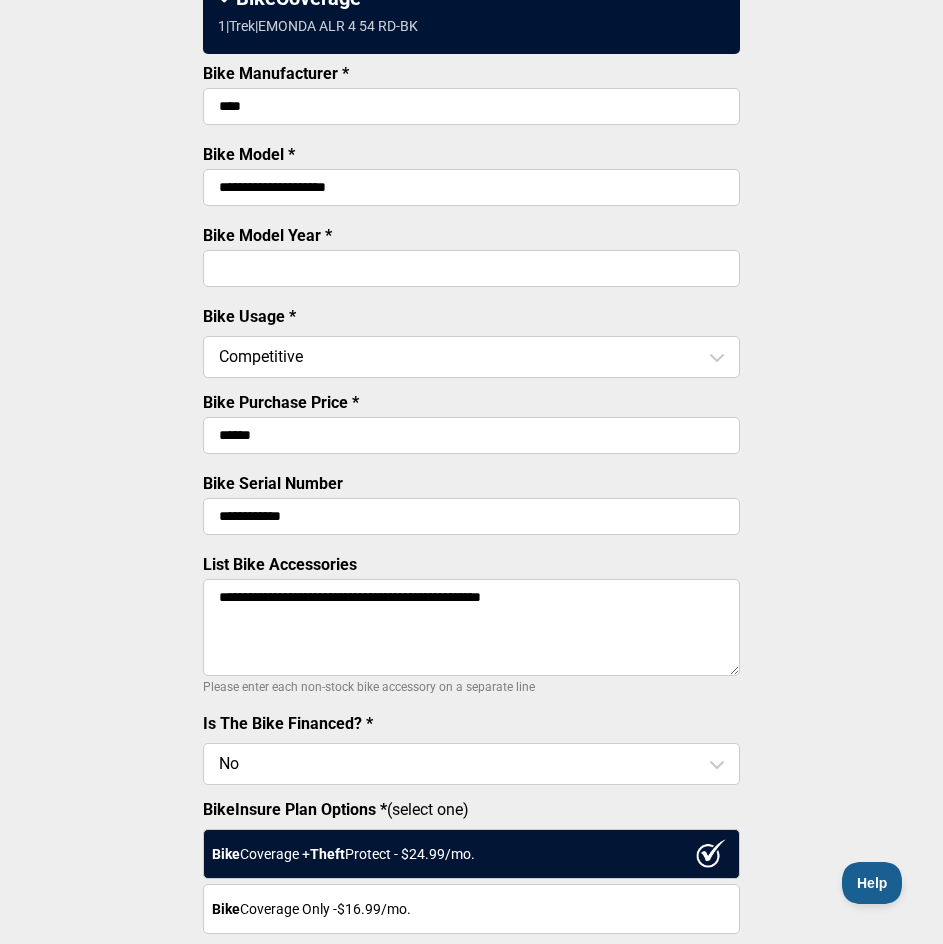 scroll, scrollTop: 300, scrollLeft: 0, axis: vertical 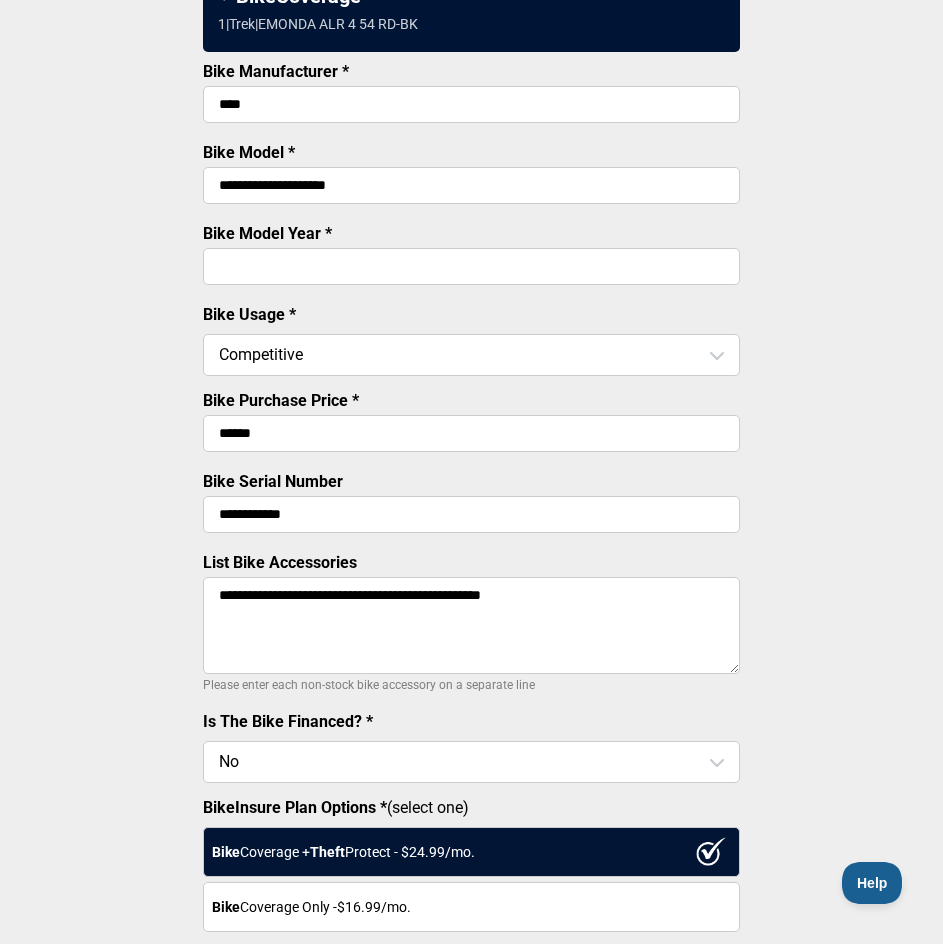 click on "****" at bounding box center (471, 266) 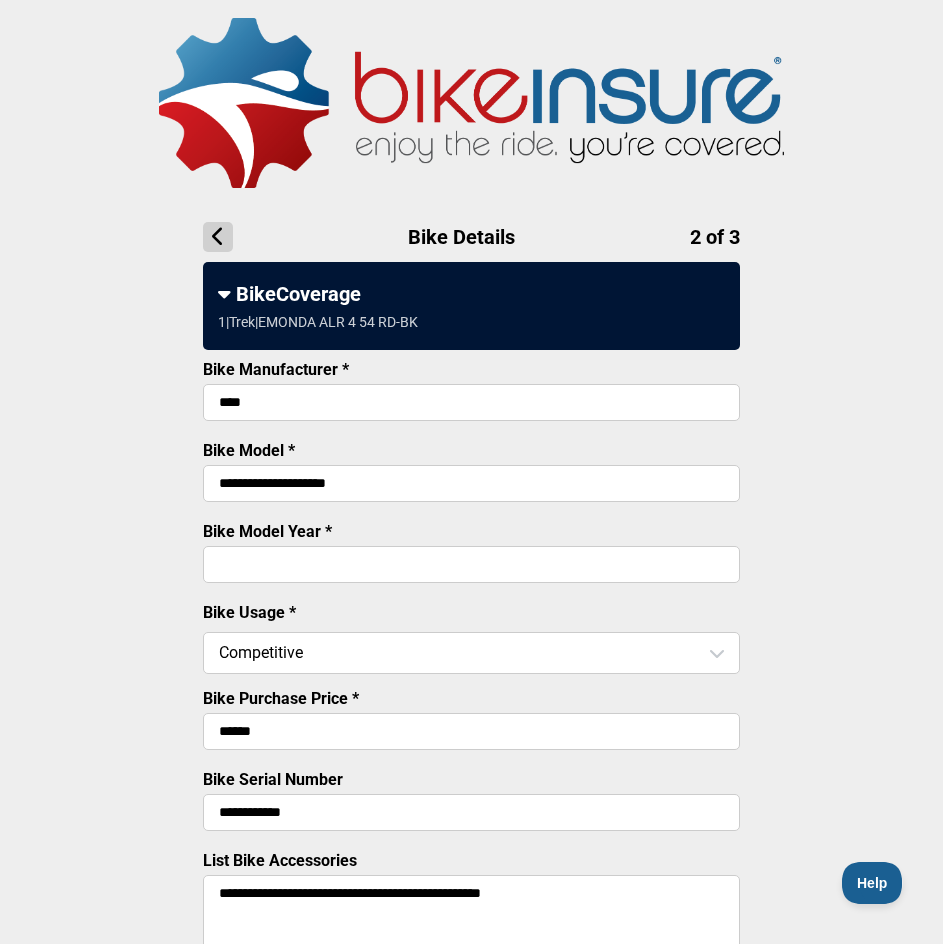 scroll, scrollTop: 0, scrollLeft: 0, axis: both 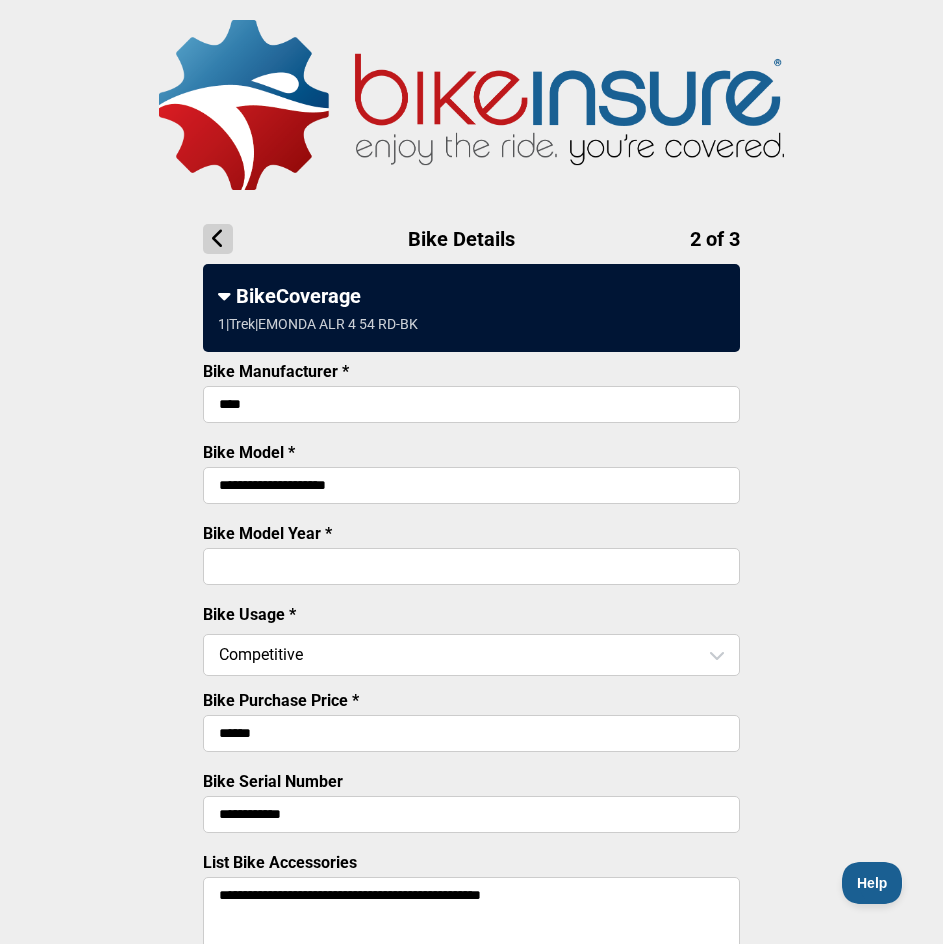 click at bounding box center (471, 105) 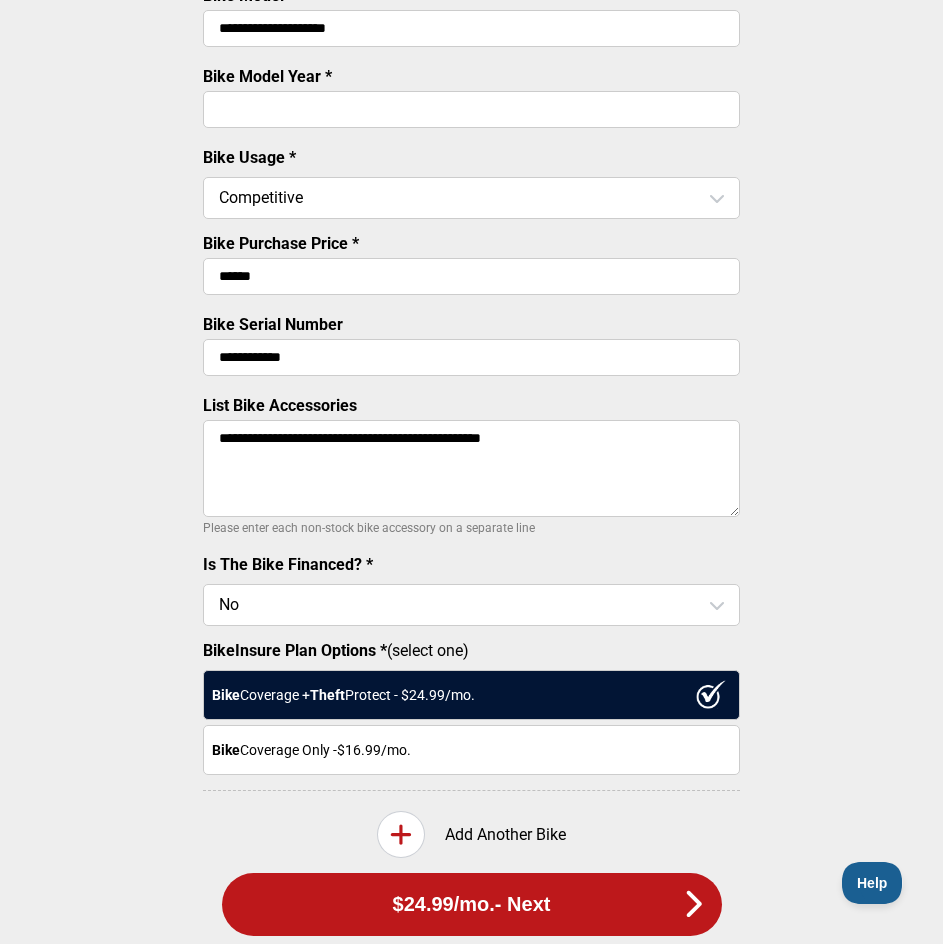 scroll, scrollTop: 500, scrollLeft: 0, axis: vertical 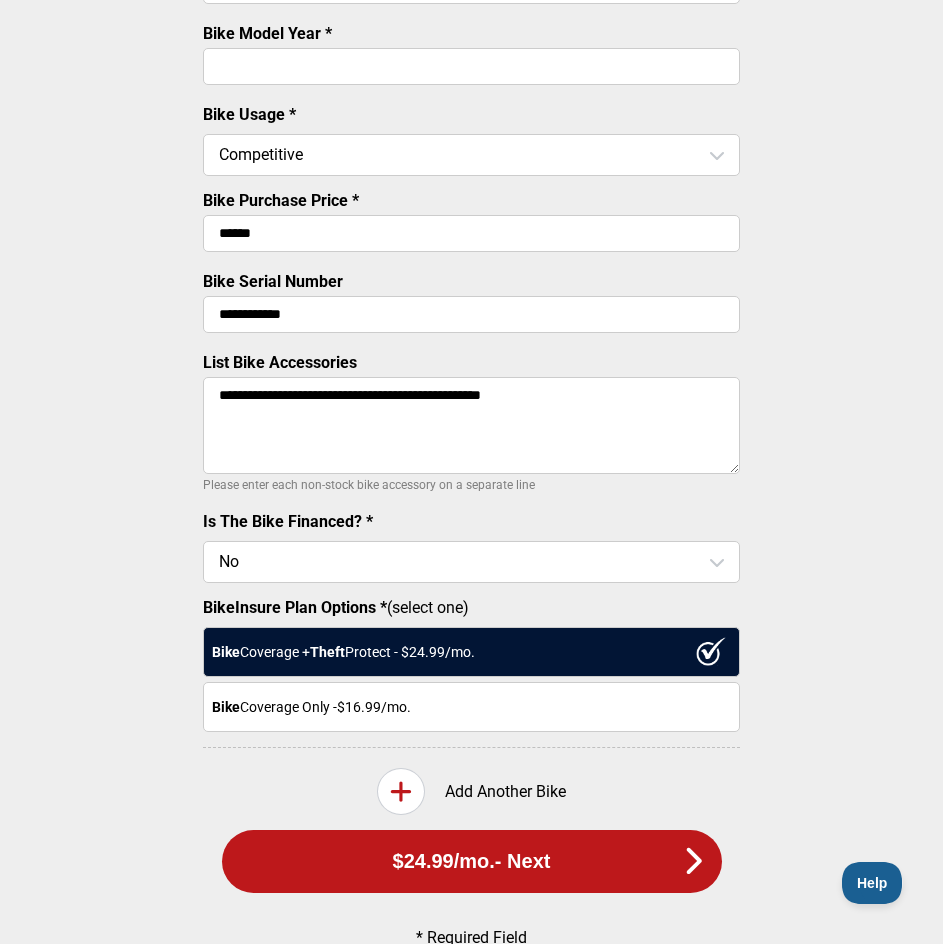 click on "**********" at bounding box center [471, 425] 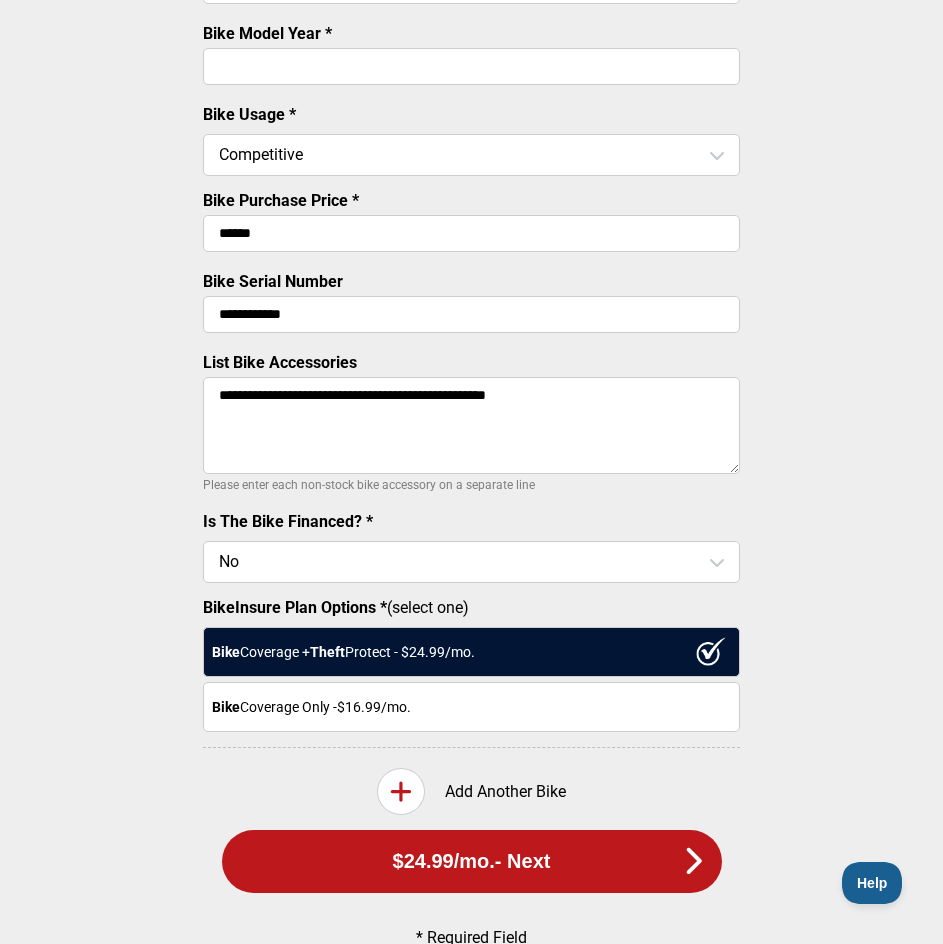 paste on "**********" 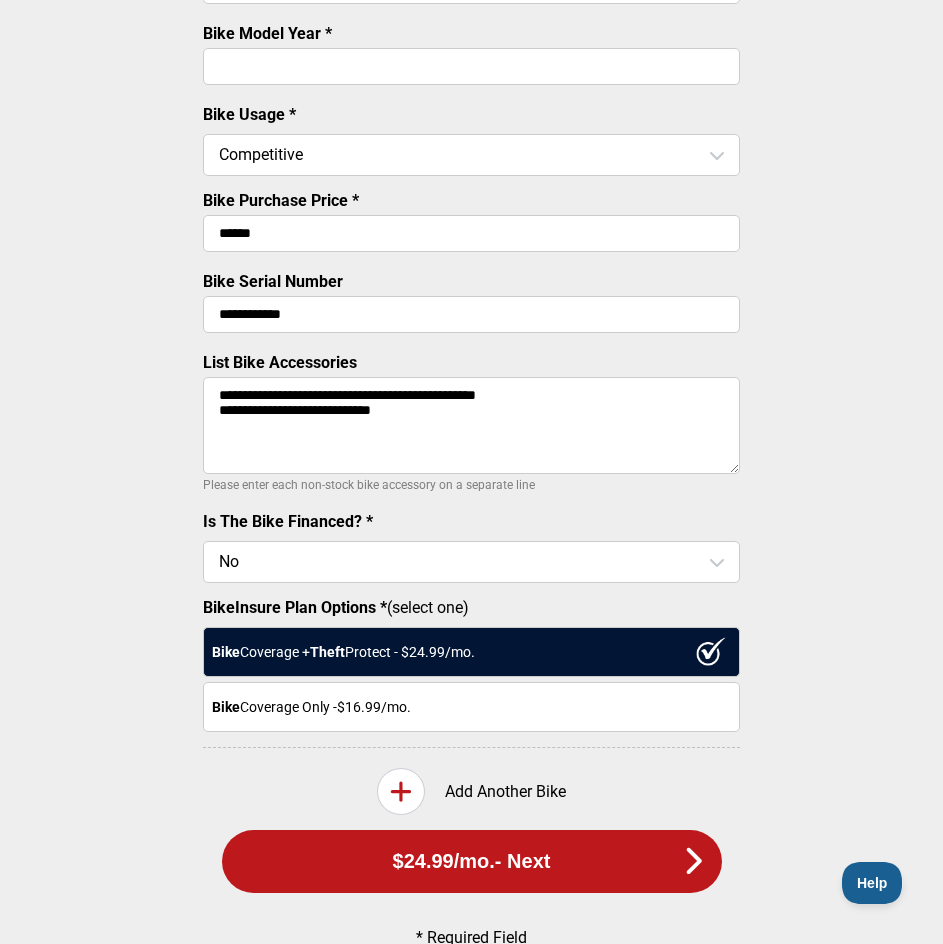 click on "**********" at bounding box center (471, 243) 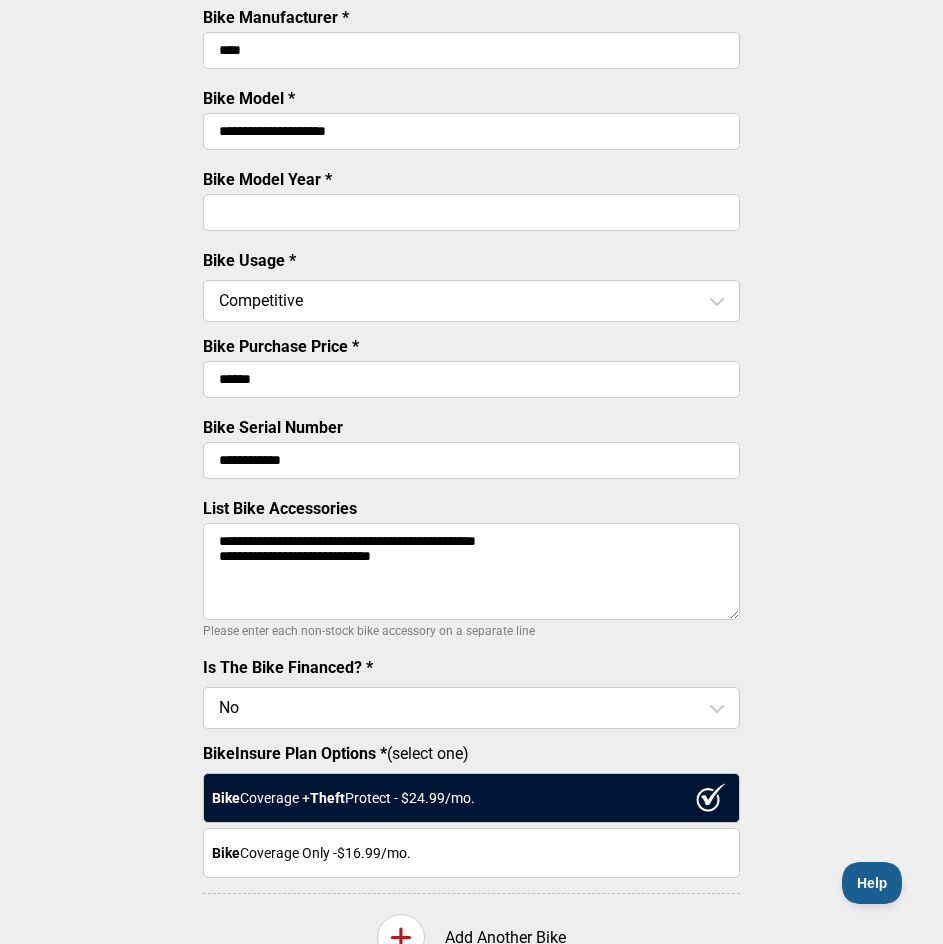 scroll, scrollTop: 500, scrollLeft: 0, axis: vertical 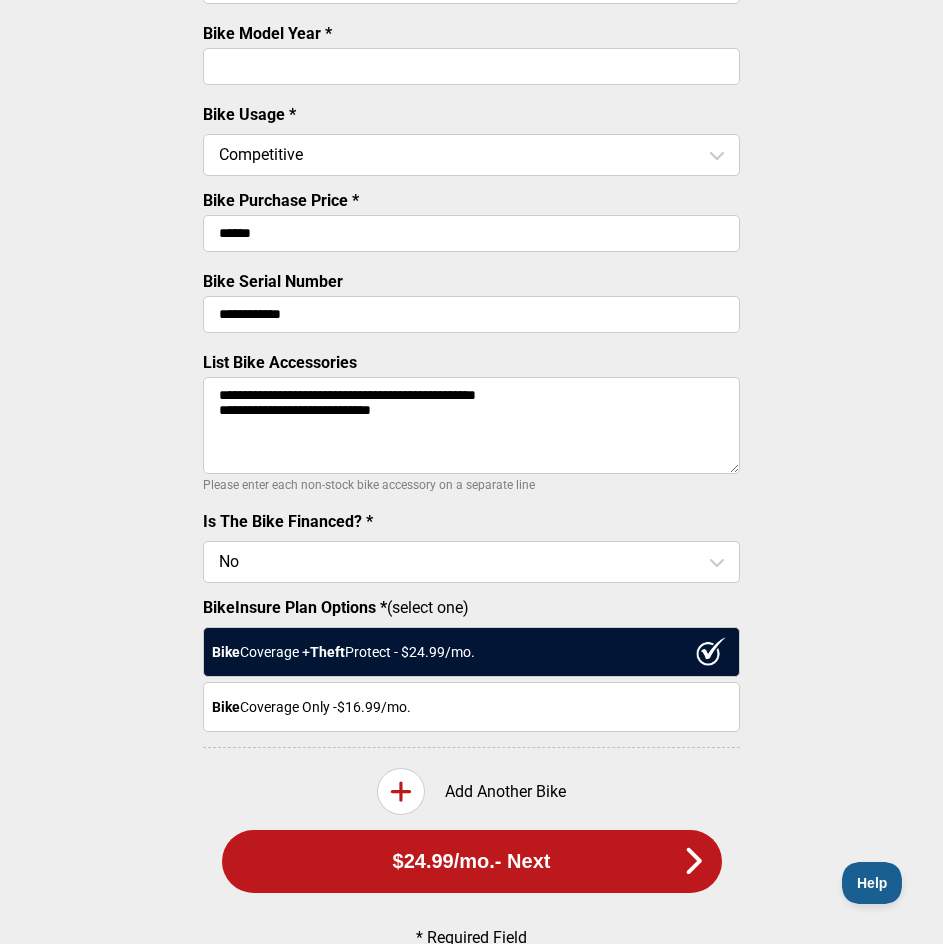 drag, startPoint x: 211, startPoint y: 403, endPoint x: 278, endPoint y: 402, distance: 67.00746 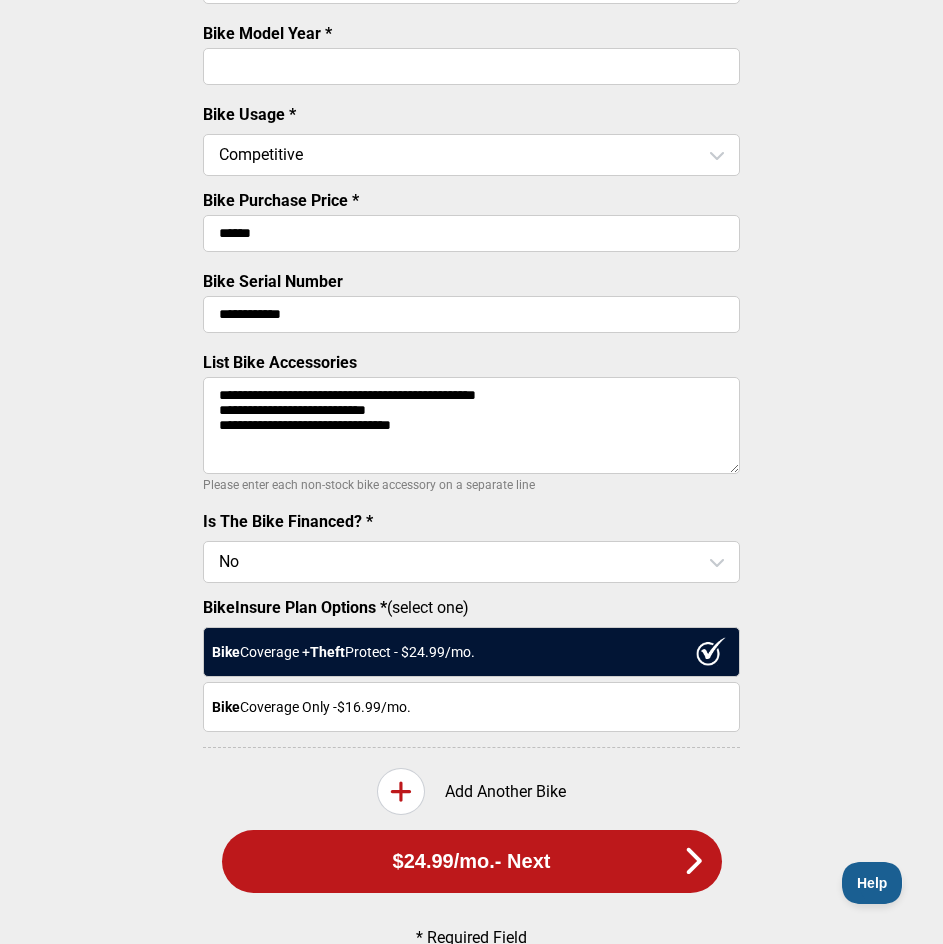 click on "**********" at bounding box center [471, 243] 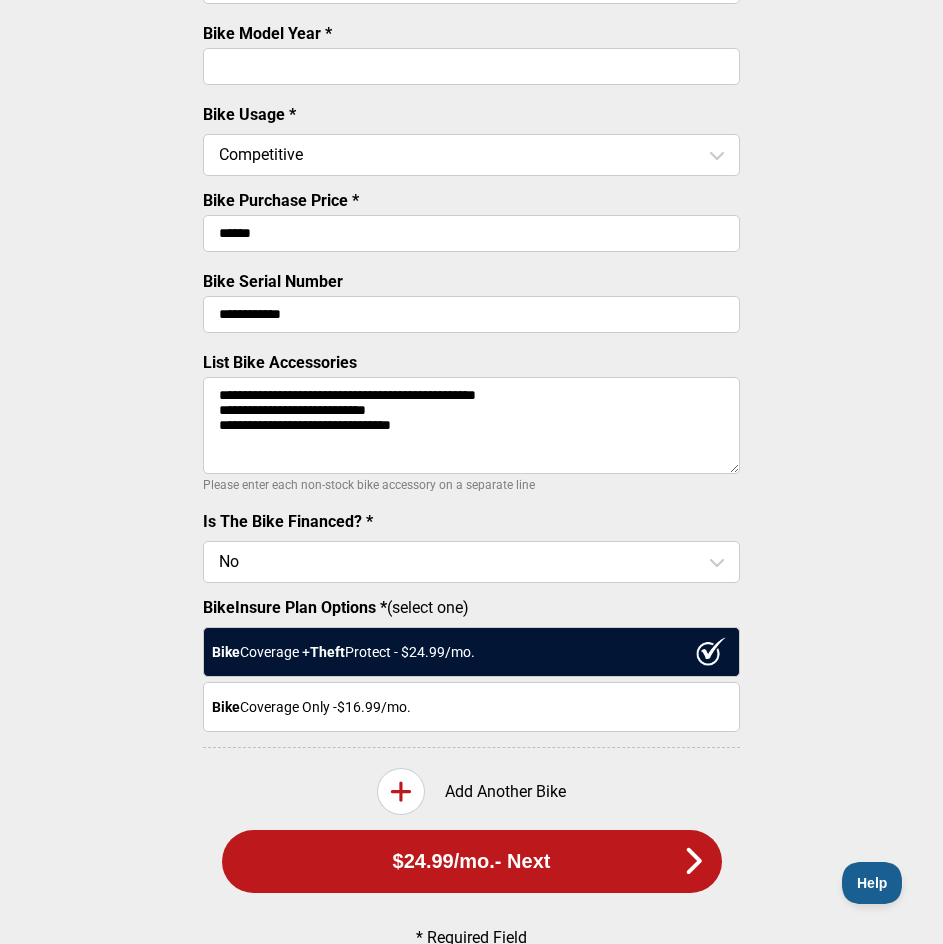 click on "**********" at bounding box center (471, 425) 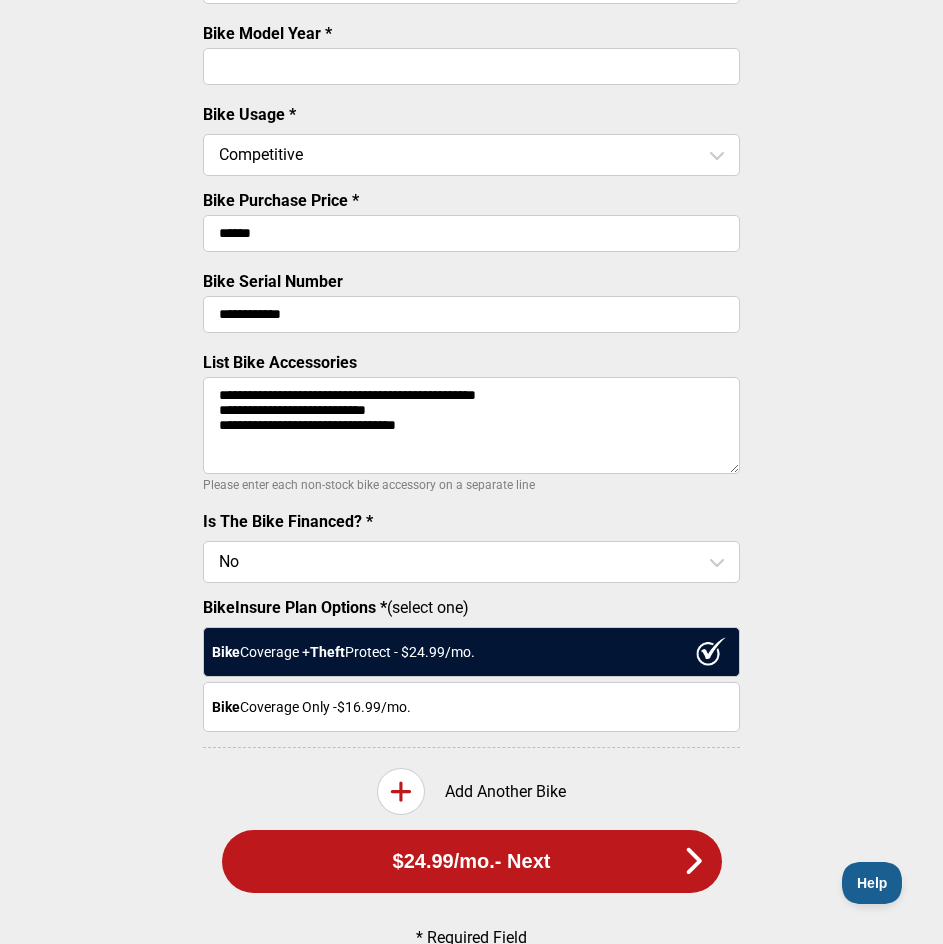 paste on "**********" 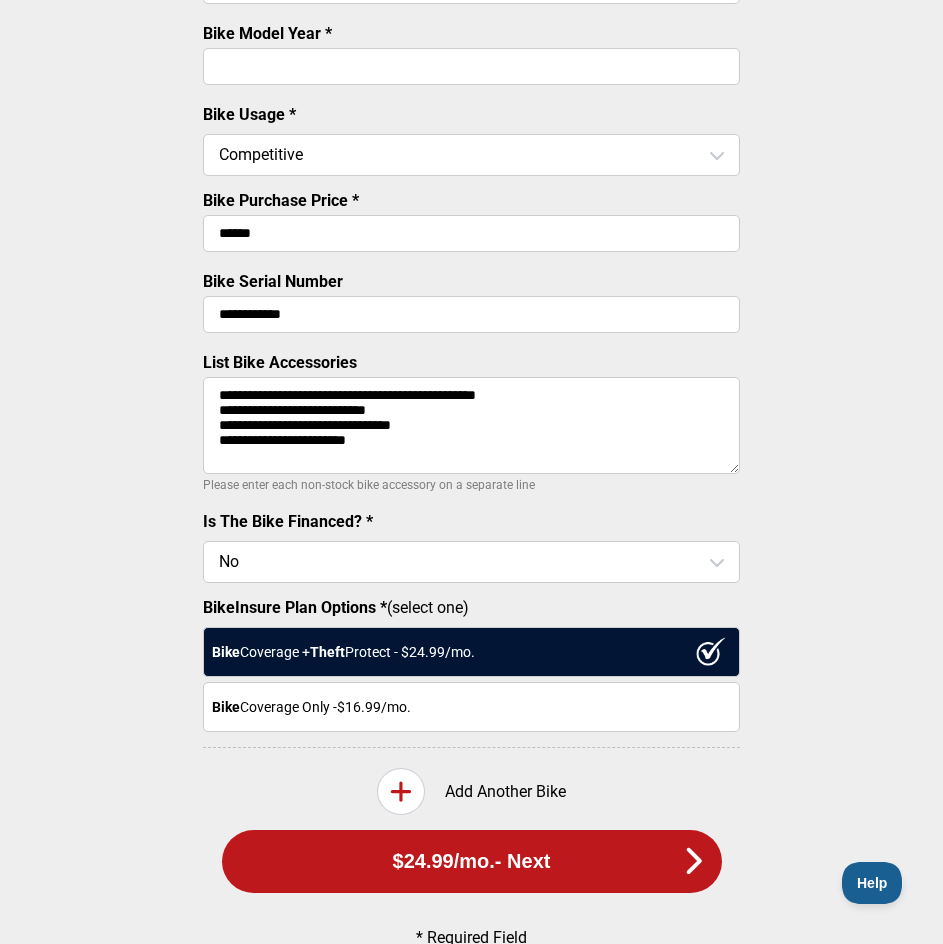 click on "**********" at bounding box center [471, 243] 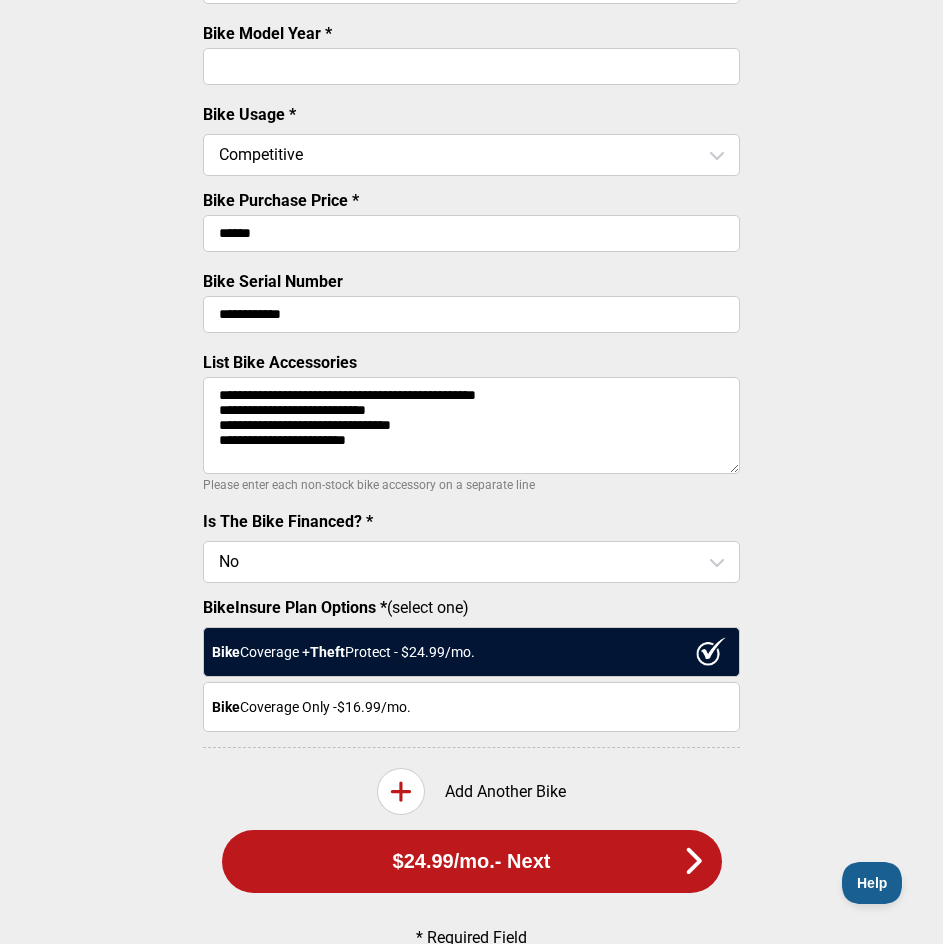 click on "**********" at bounding box center (471, 425) 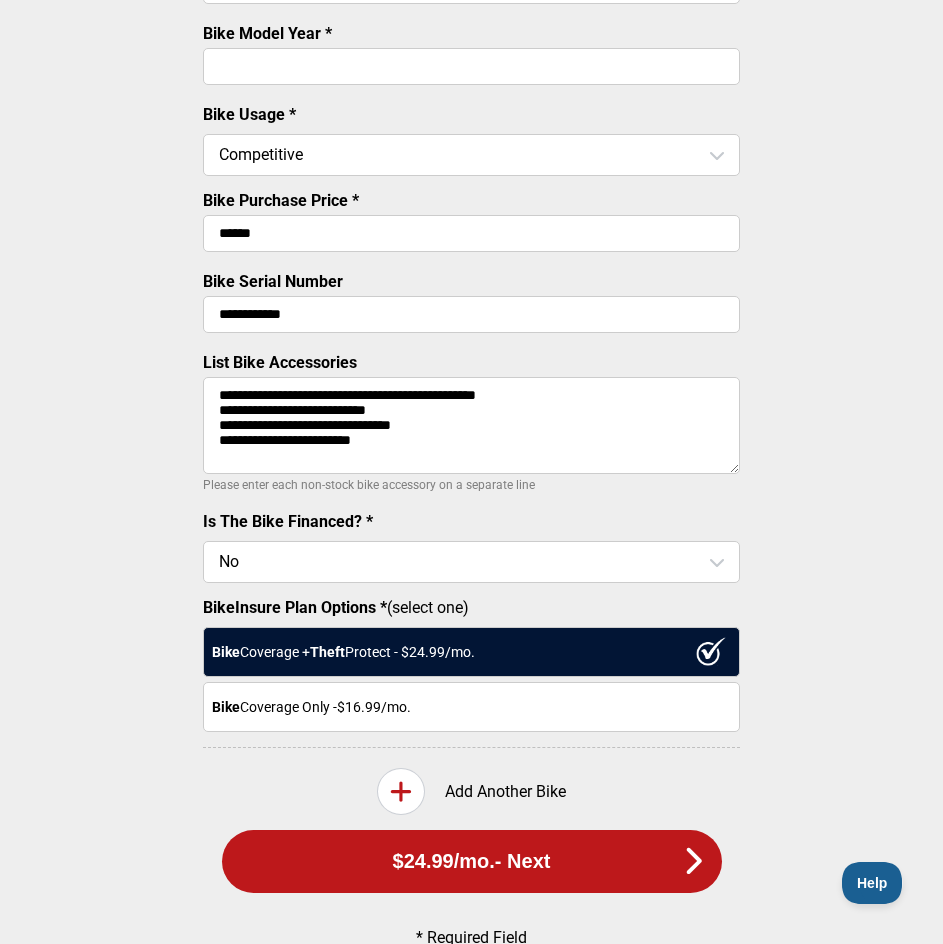 paste on "**********" 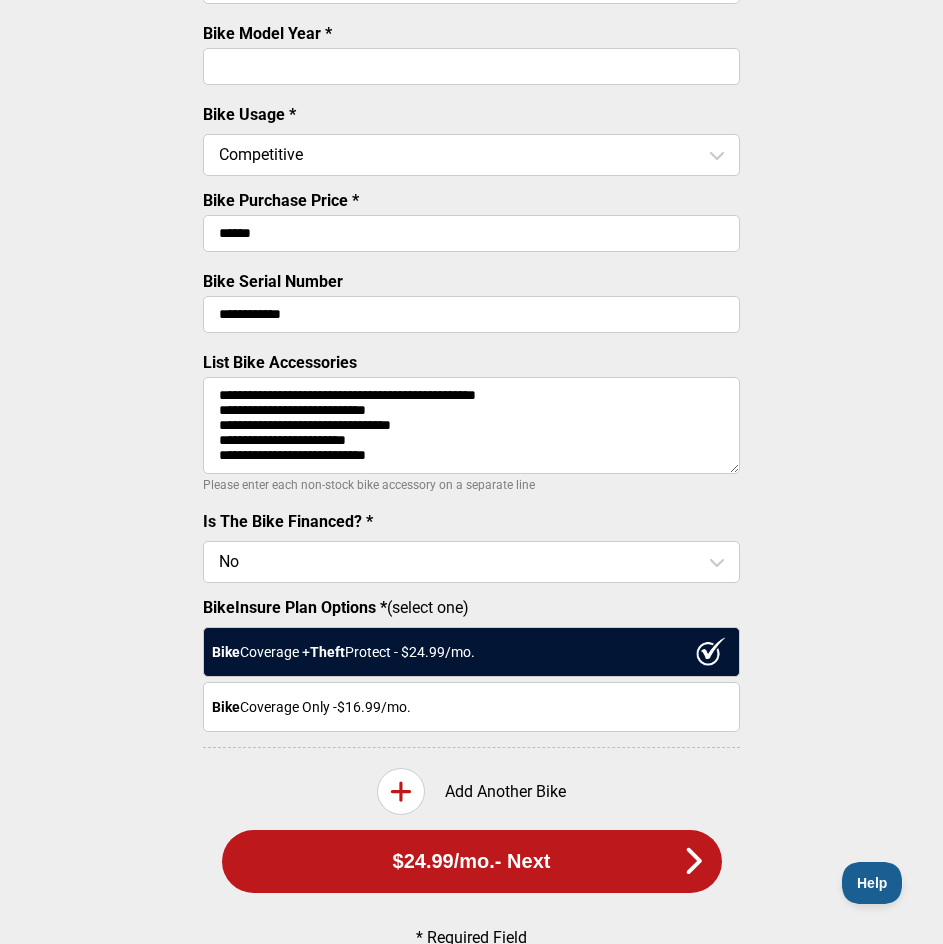 click on "**********" at bounding box center (471, 425) 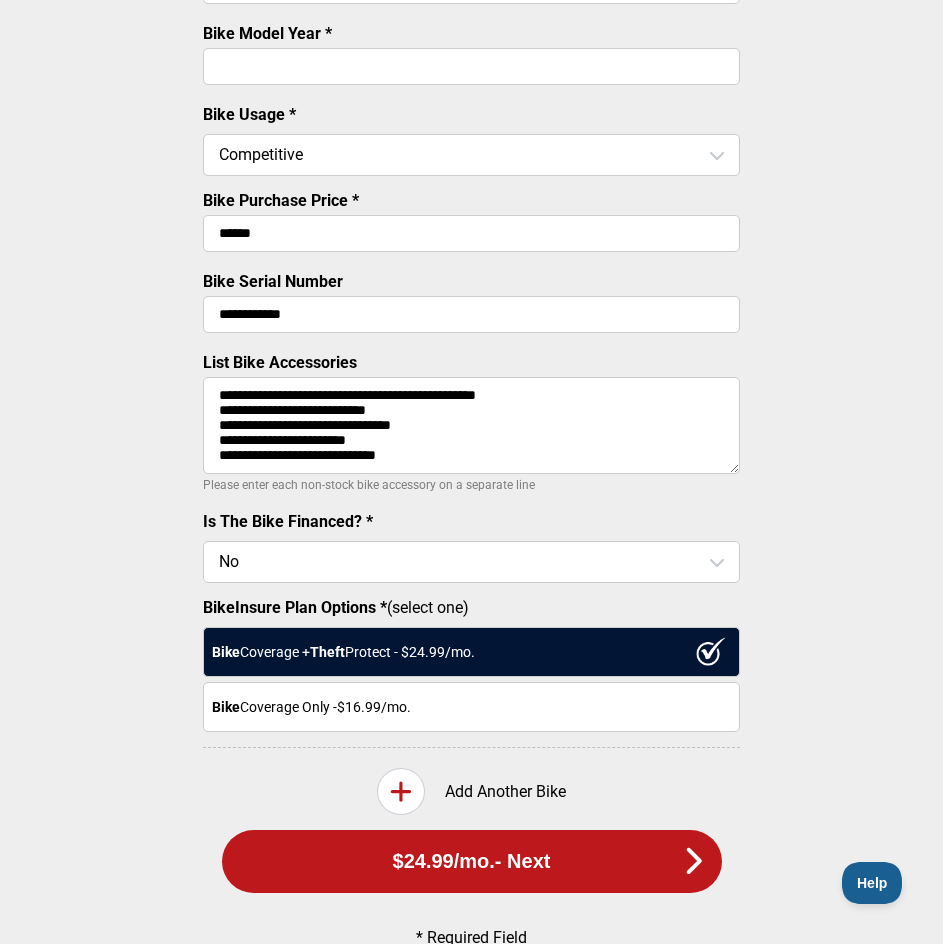 type on "**********" 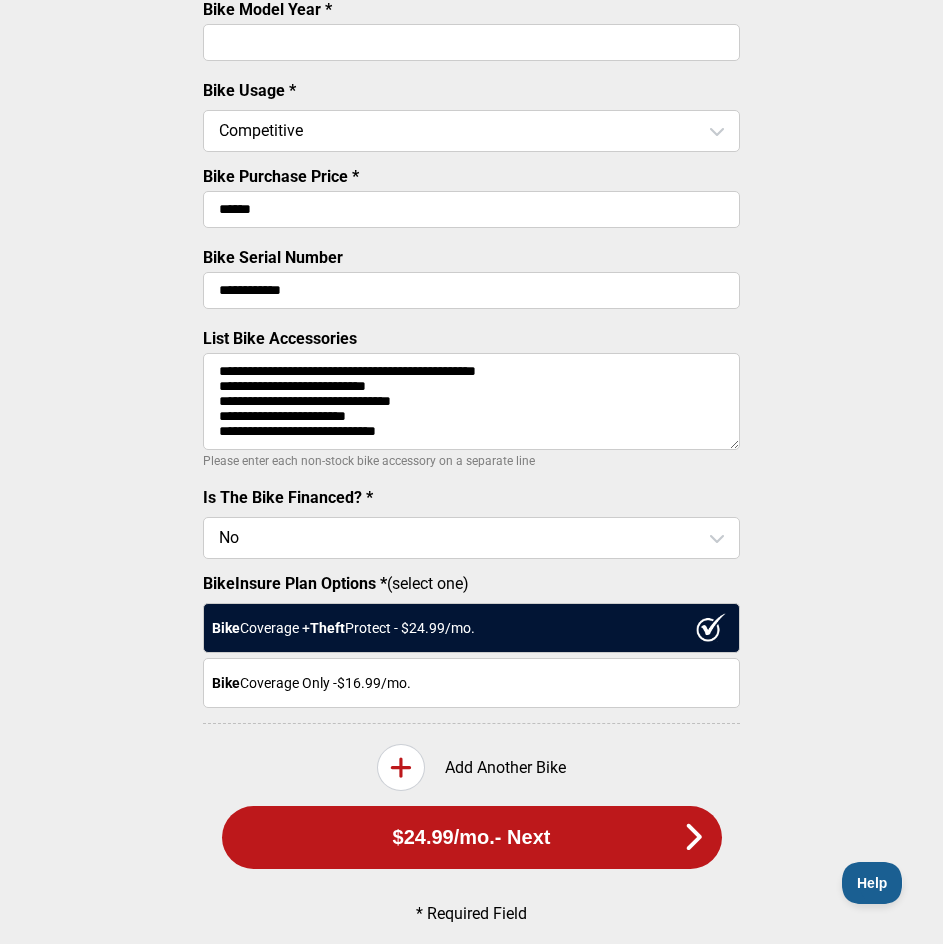 scroll, scrollTop: 564, scrollLeft: 0, axis: vertical 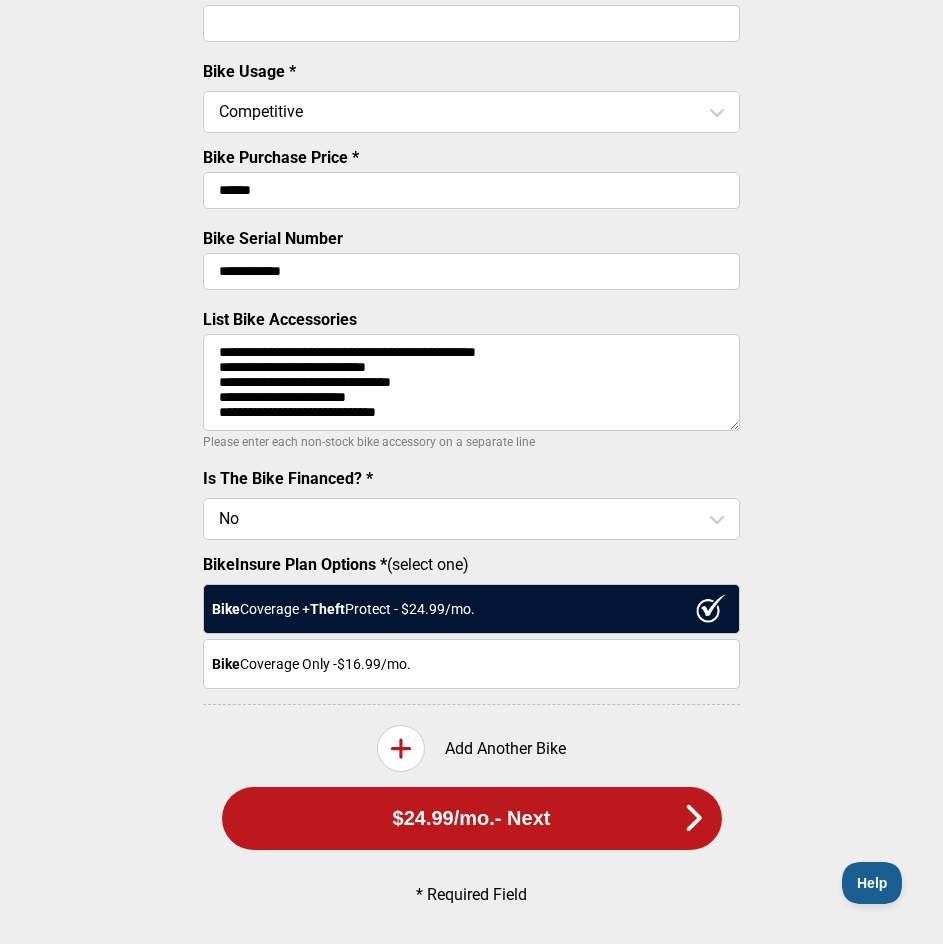 drag, startPoint x: 447, startPoint y: 503, endPoint x: 431, endPoint y: 509, distance: 17.088007 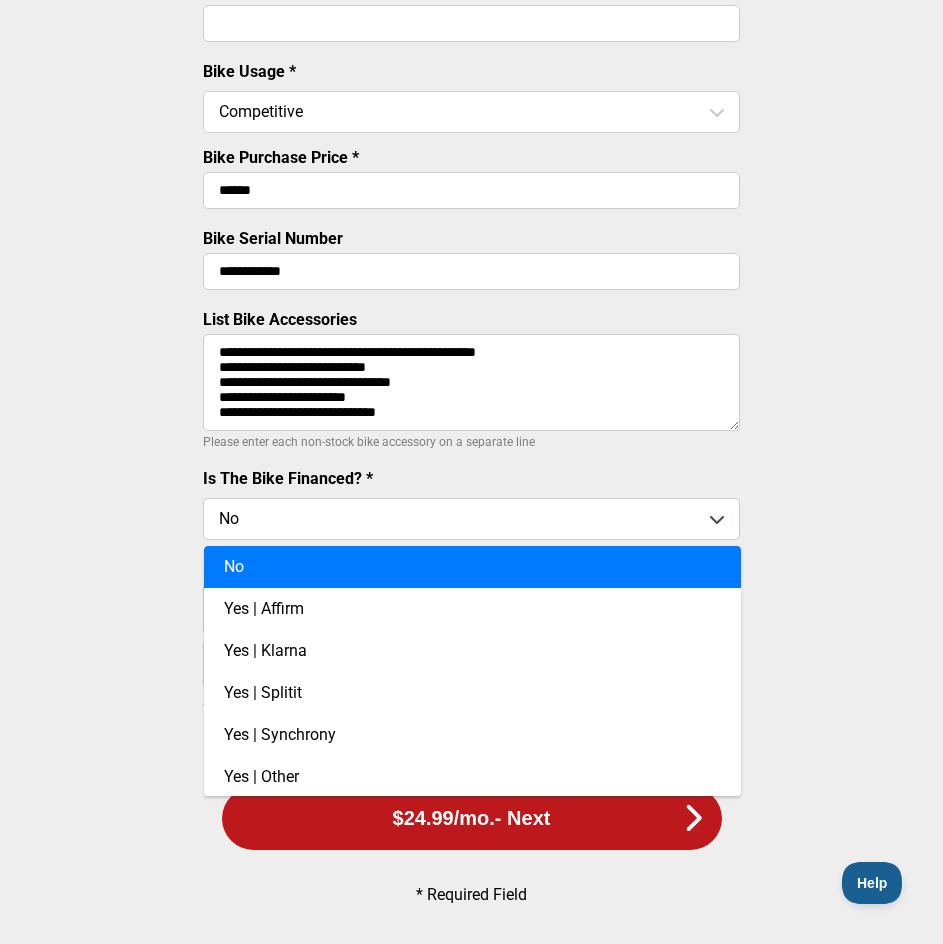 click on "No" at bounding box center [472, 567] 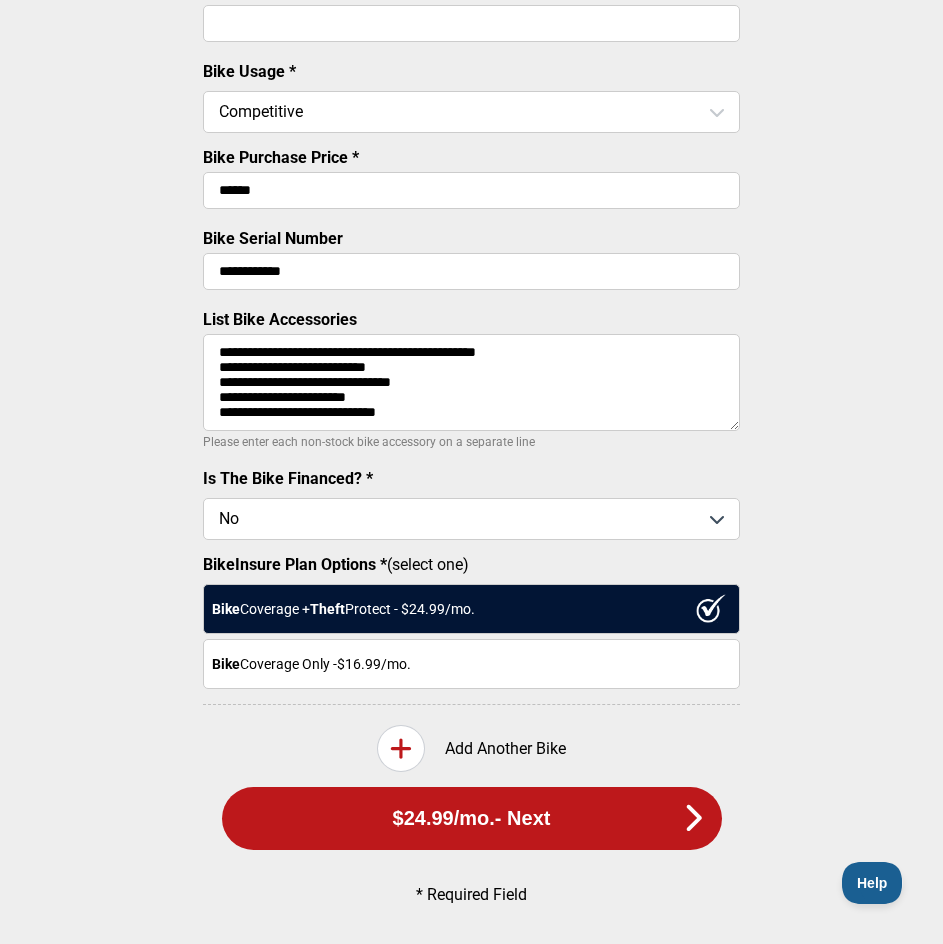 click on "$24.99 /mo.  - Next" at bounding box center [472, 818] 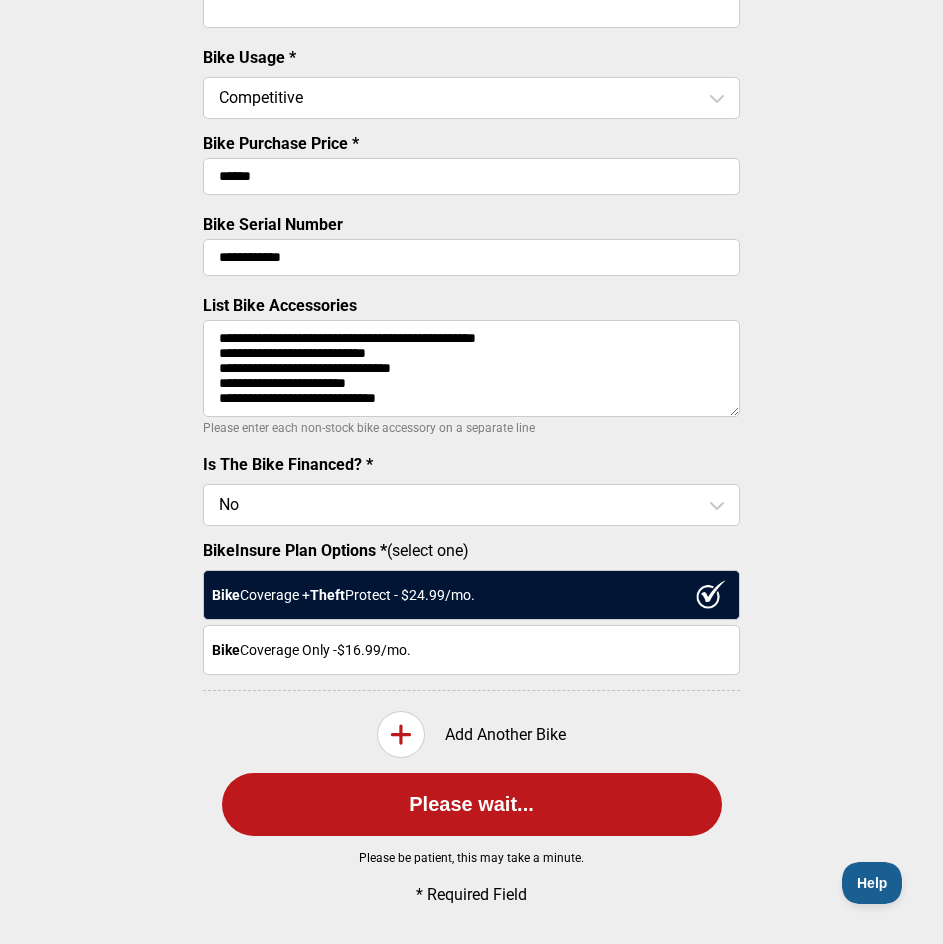 scroll, scrollTop: 578, scrollLeft: 0, axis: vertical 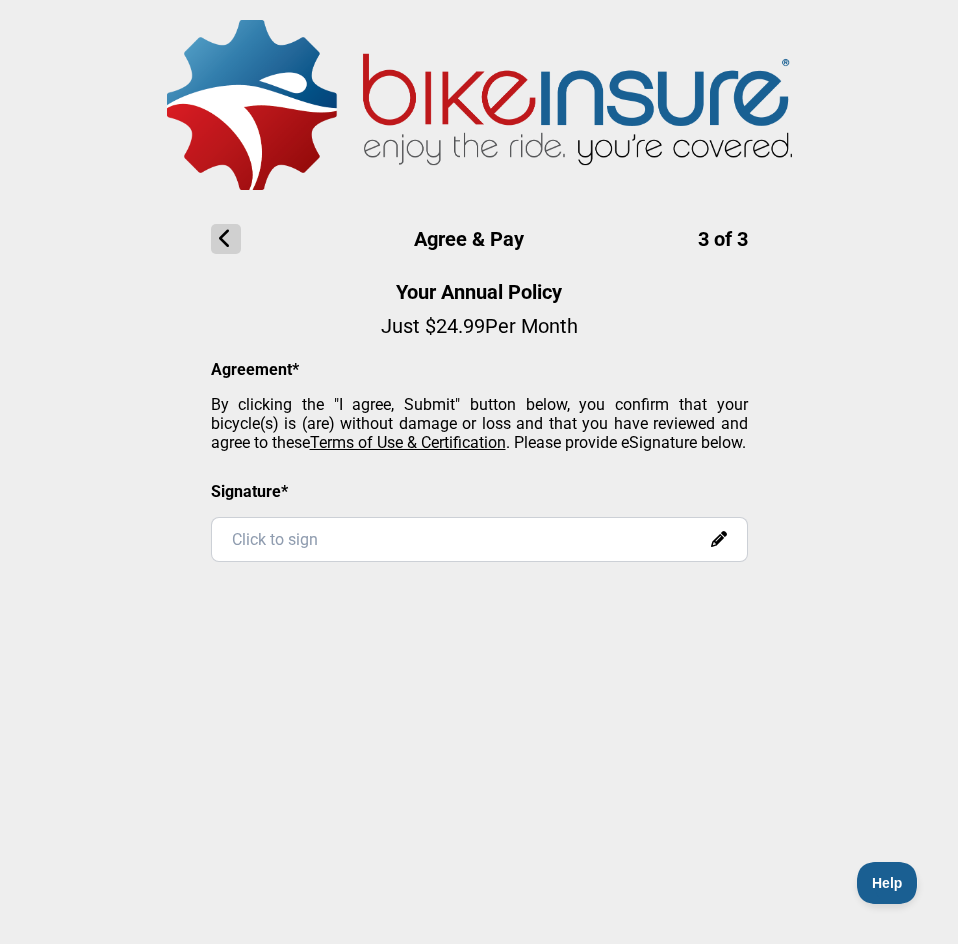 click on "Click to sign" at bounding box center [479, 539] 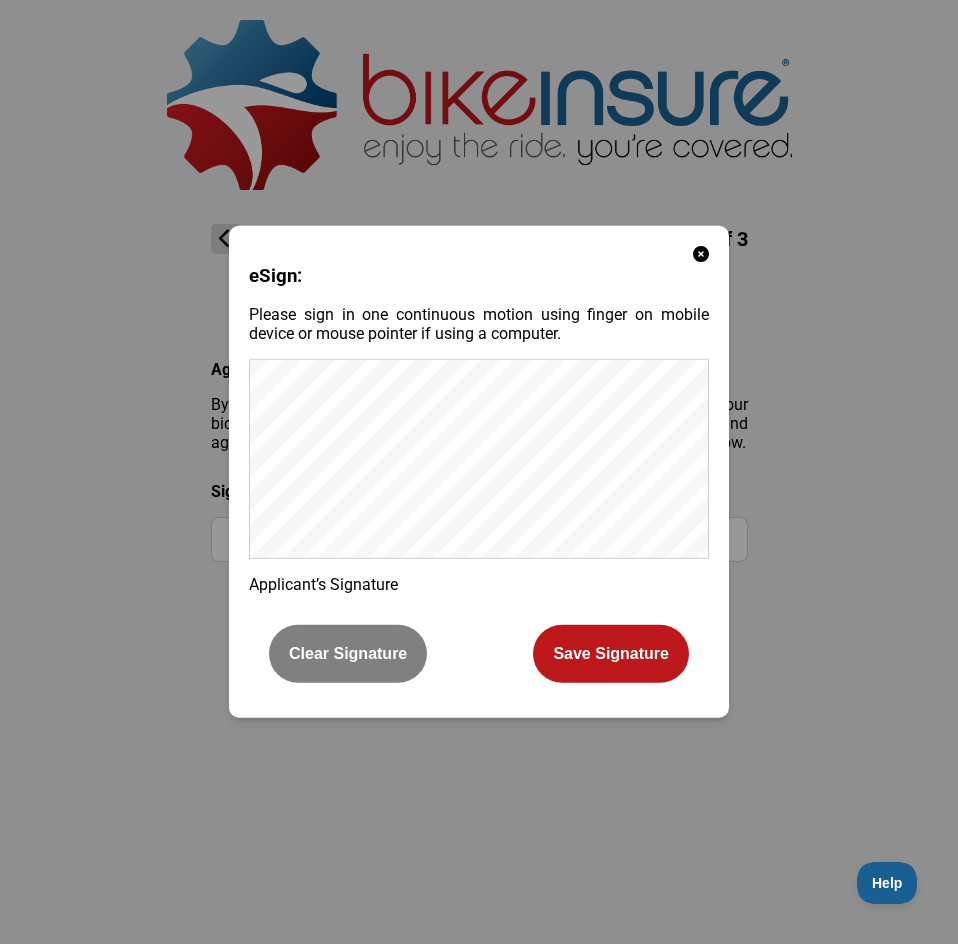 click on "Clear Signature" at bounding box center (348, 654) 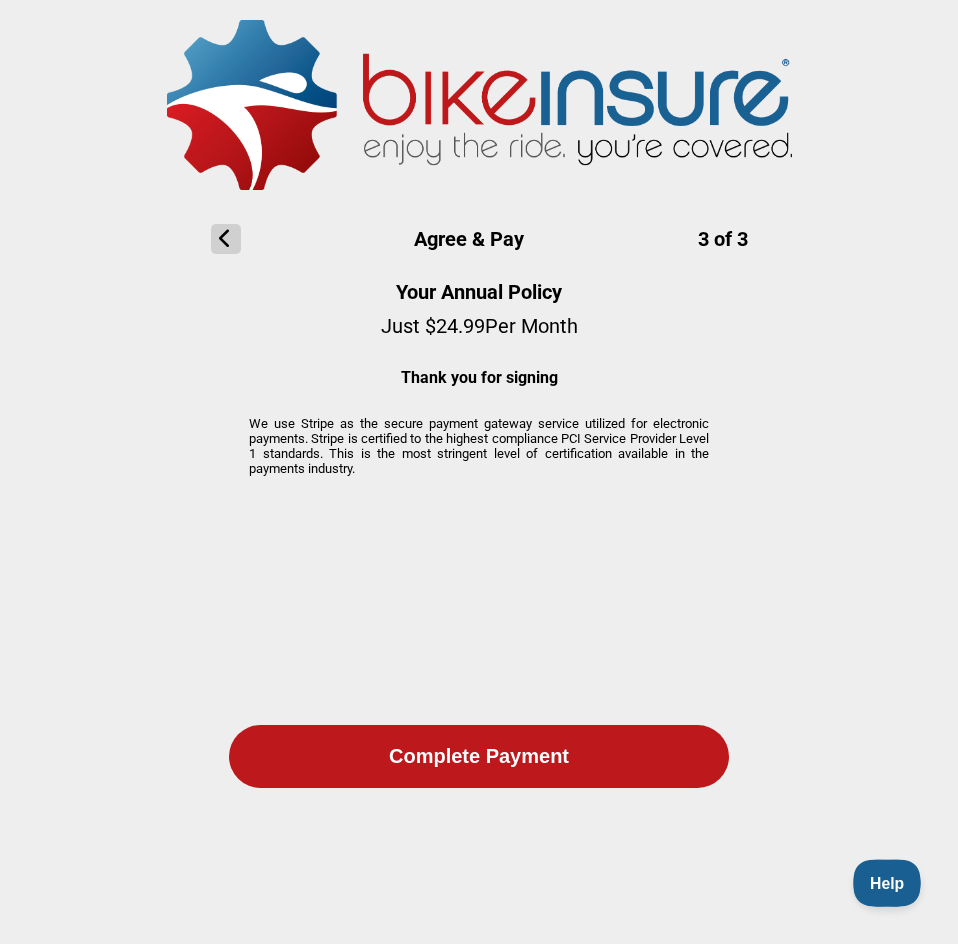 click on "Help" at bounding box center [883, 880] 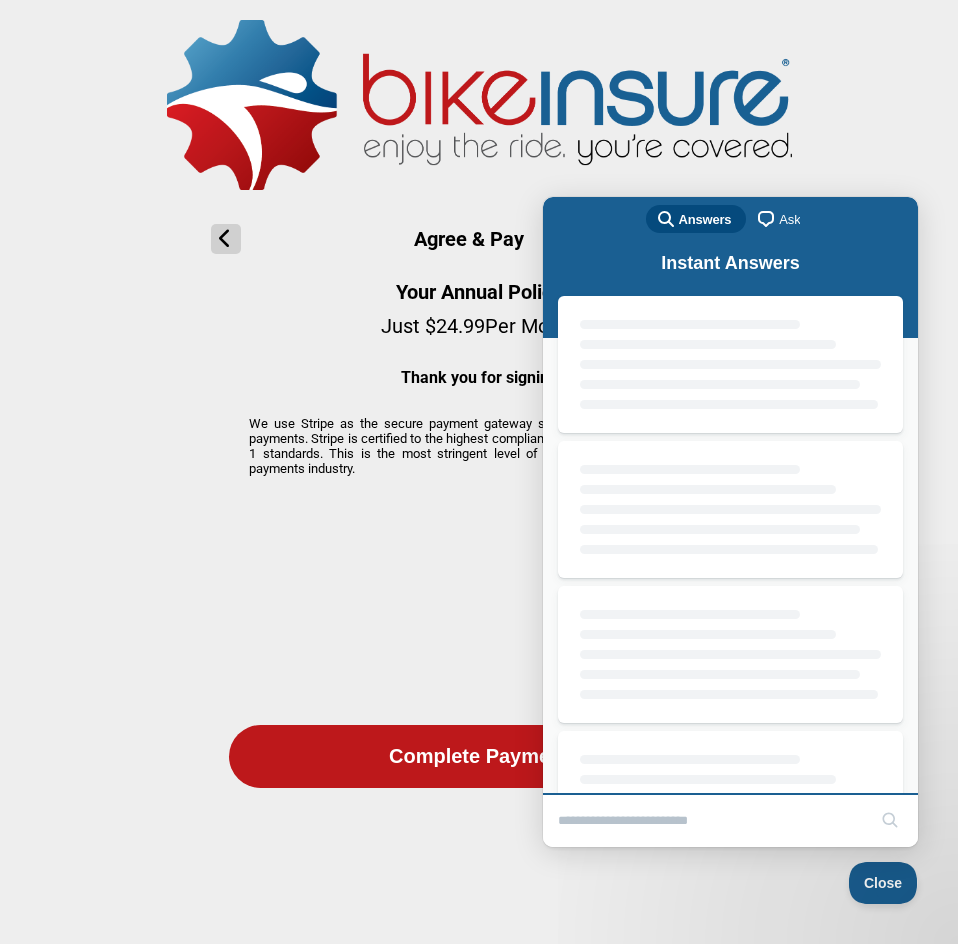 scroll, scrollTop: 0, scrollLeft: 0, axis: both 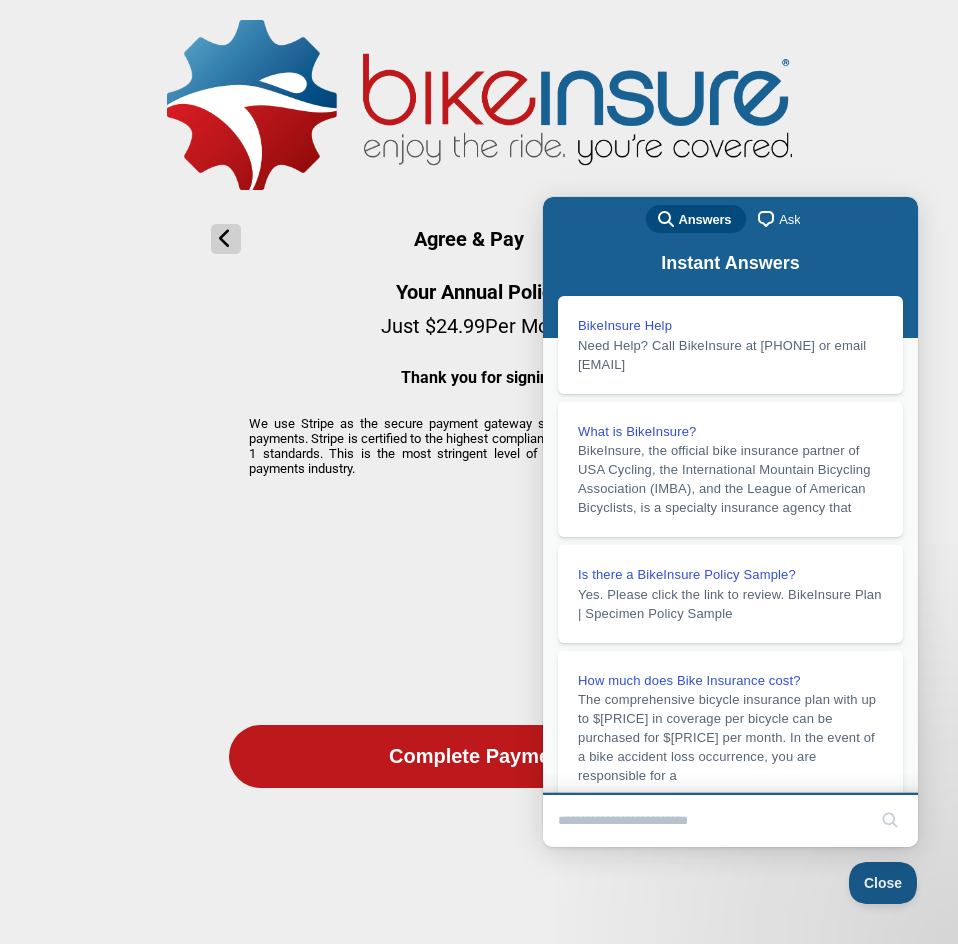drag, startPoint x: 912, startPoint y: 440, endPoint x: 1472, endPoint y: 634, distance: 592.6517 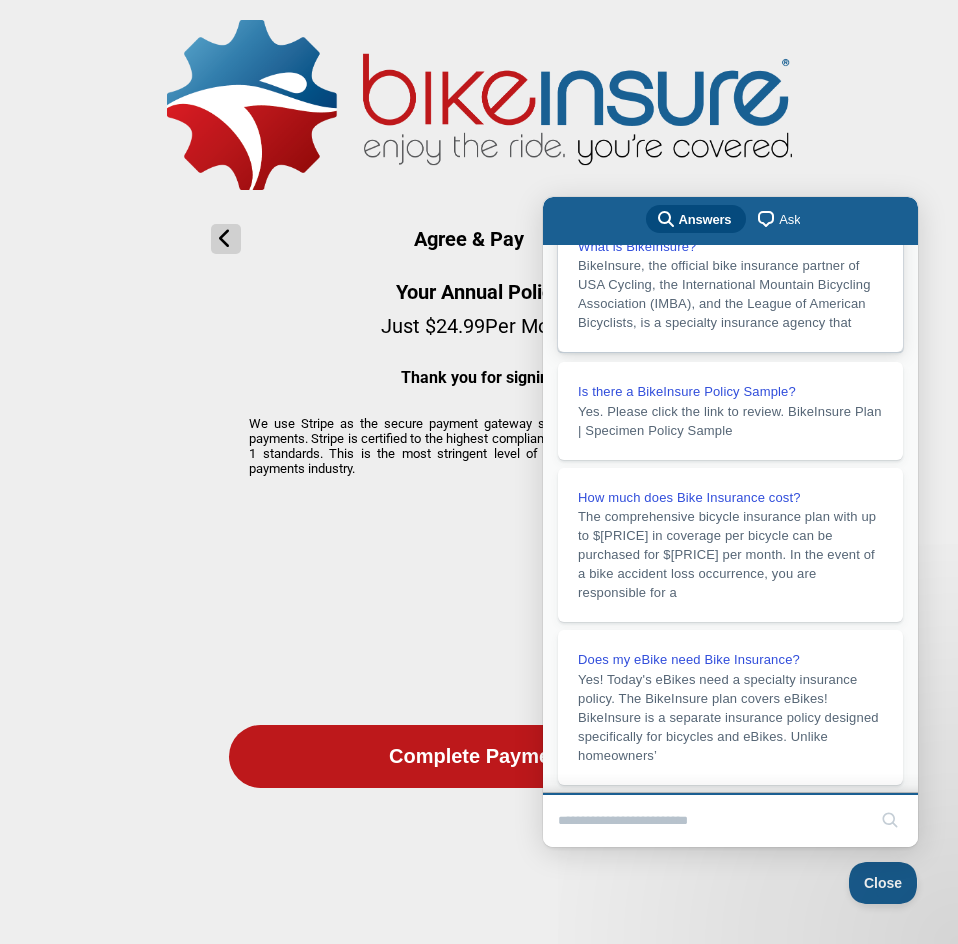 scroll, scrollTop: 234, scrollLeft: 0, axis: vertical 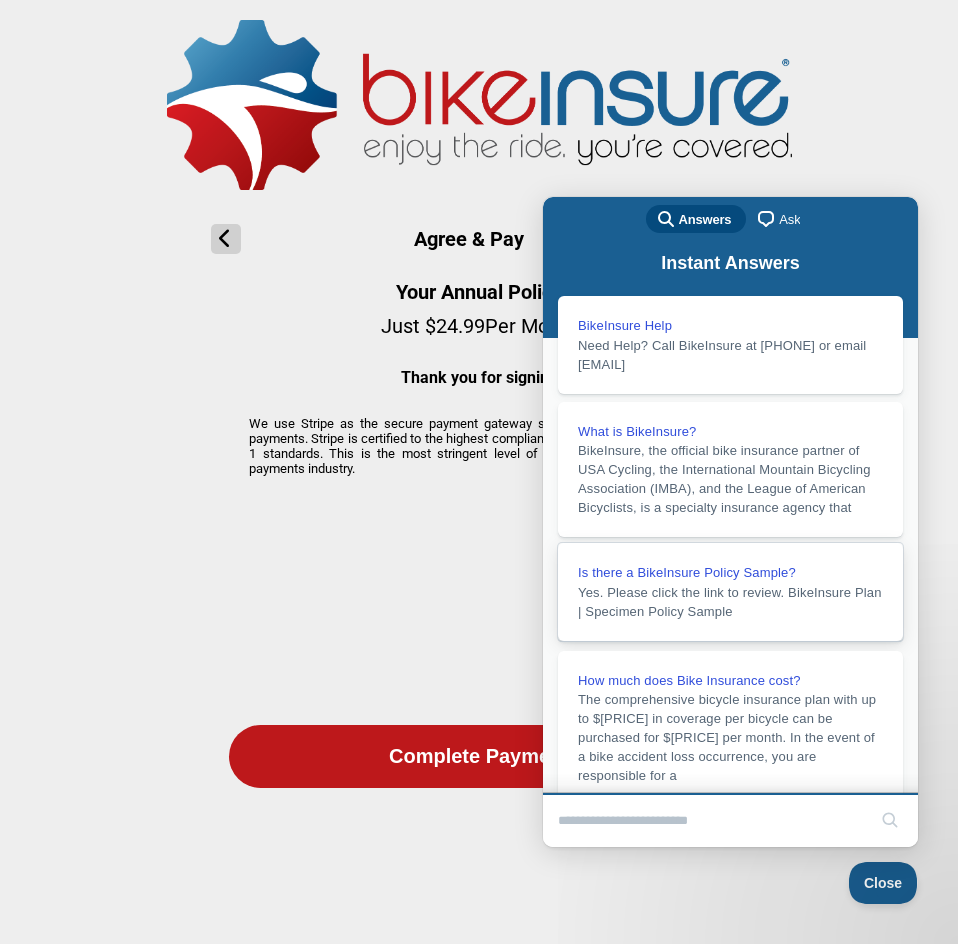 click on "Is there a BikeInsure Policy Sample?" at bounding box center [687, 572] 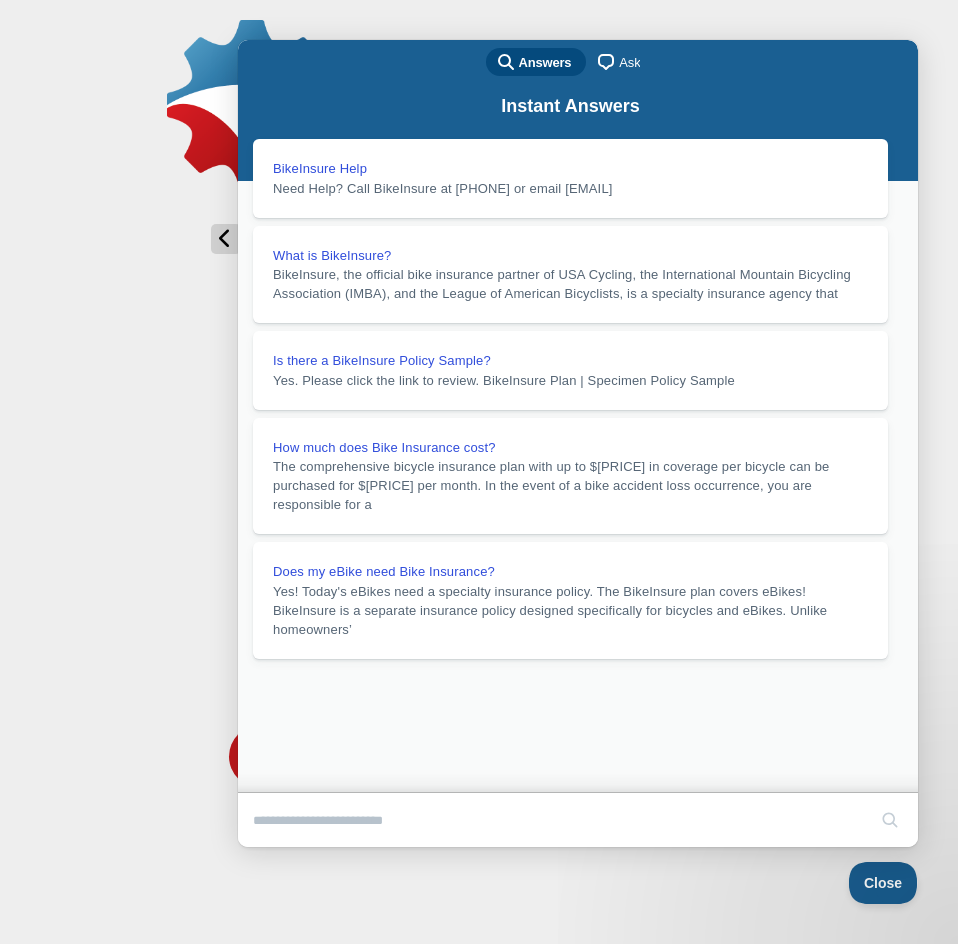 click on "Close" at bounding box center (257, 861) 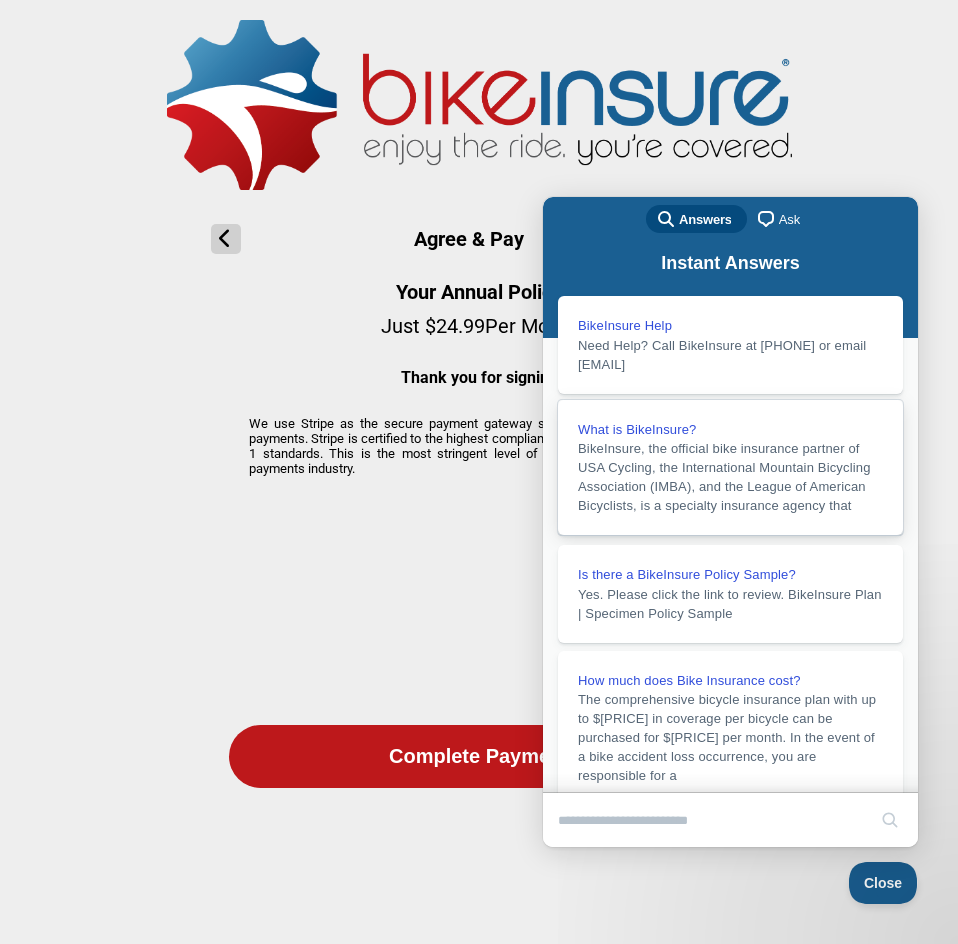 click on "What is BikeInsure?" at bounding box center [730, 430] 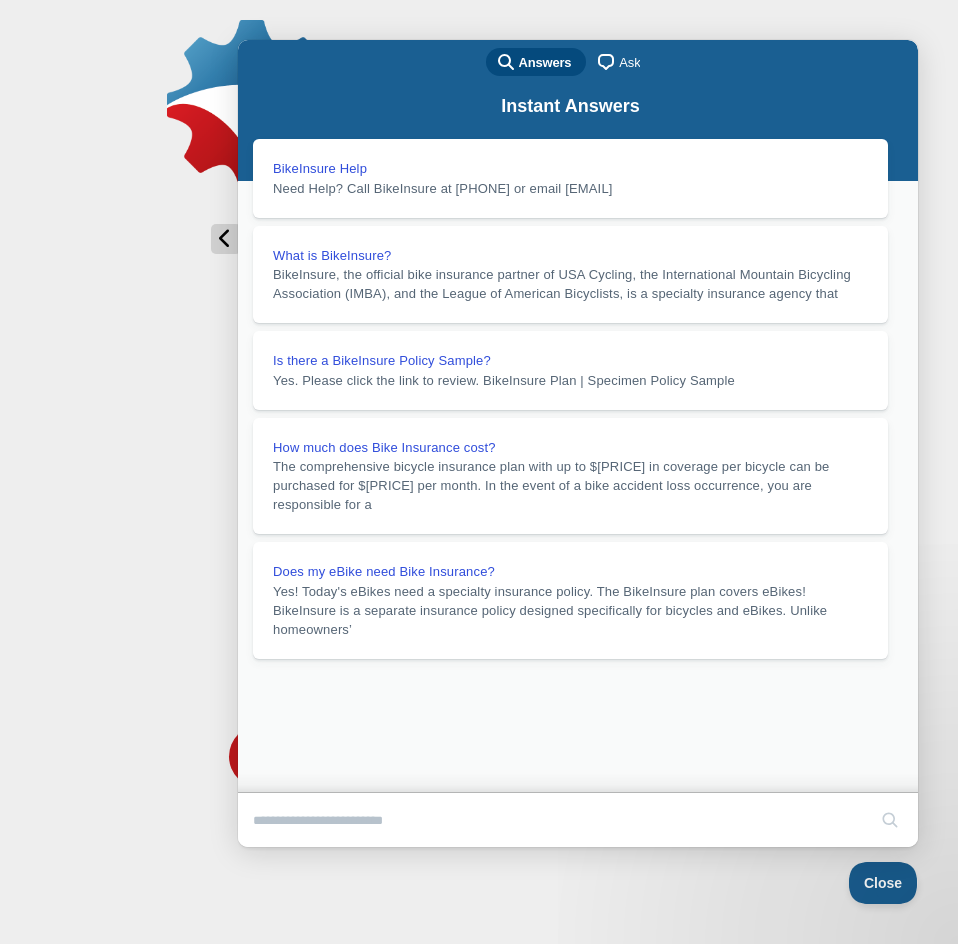 scroll, scrollTop: 741, scrollLeft: 0, axis: vertical 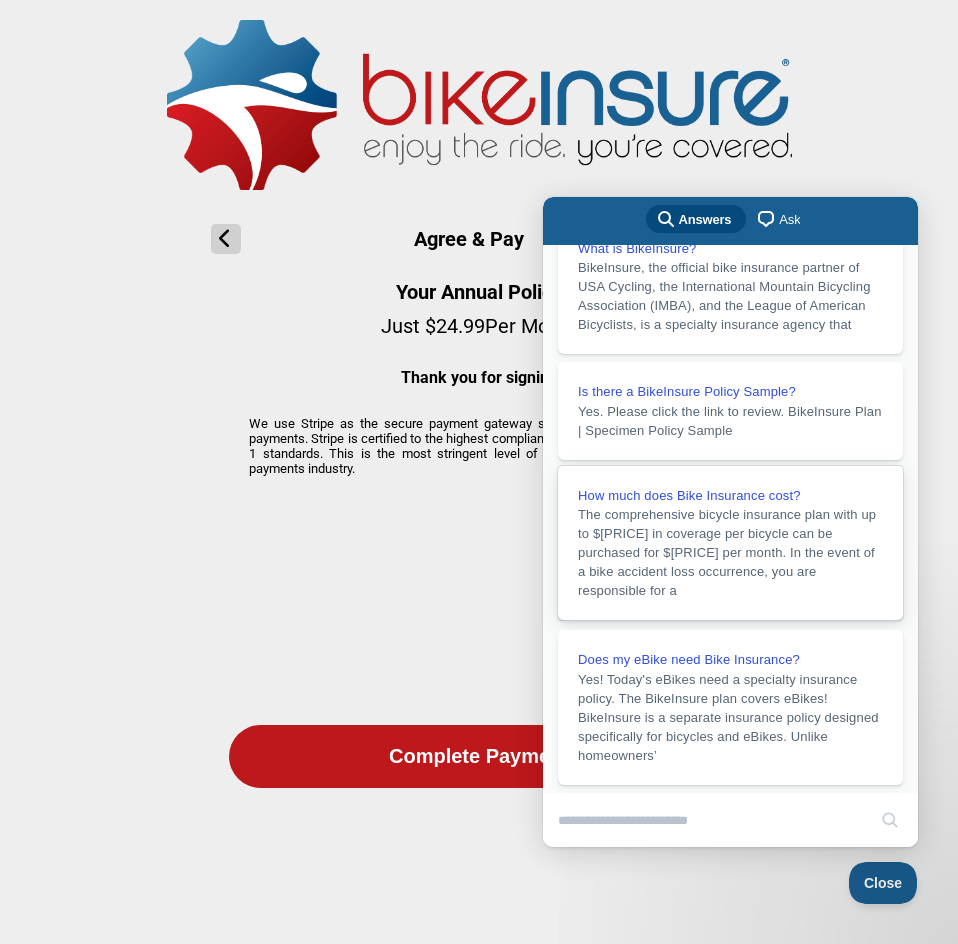 click on "The comprehensive bicycle insurance plan with up to $[PRICE] in coverage per bicycle can be purchased for $[PRICE] per month. In the event of a bike accident loss occurrence, you are responsible for a" at bounding box center [727, 552] 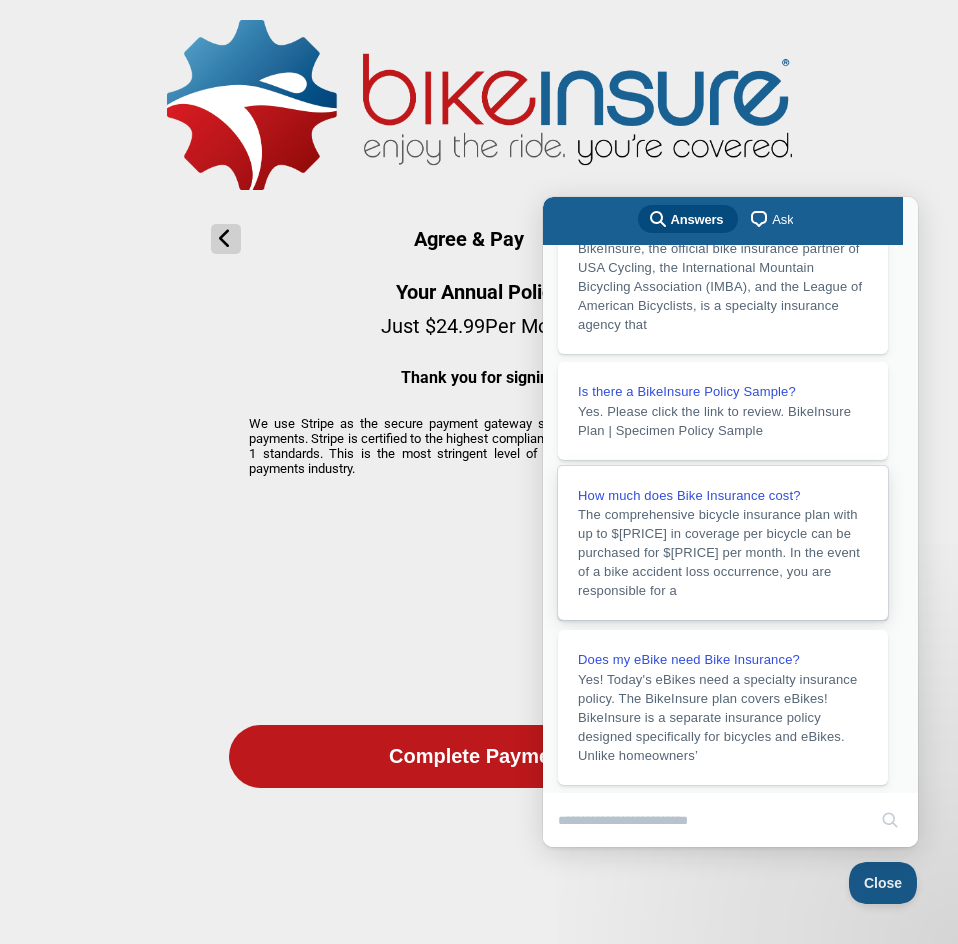 scroll, scrollTop: 0, scrollLeft: 0, axis: both 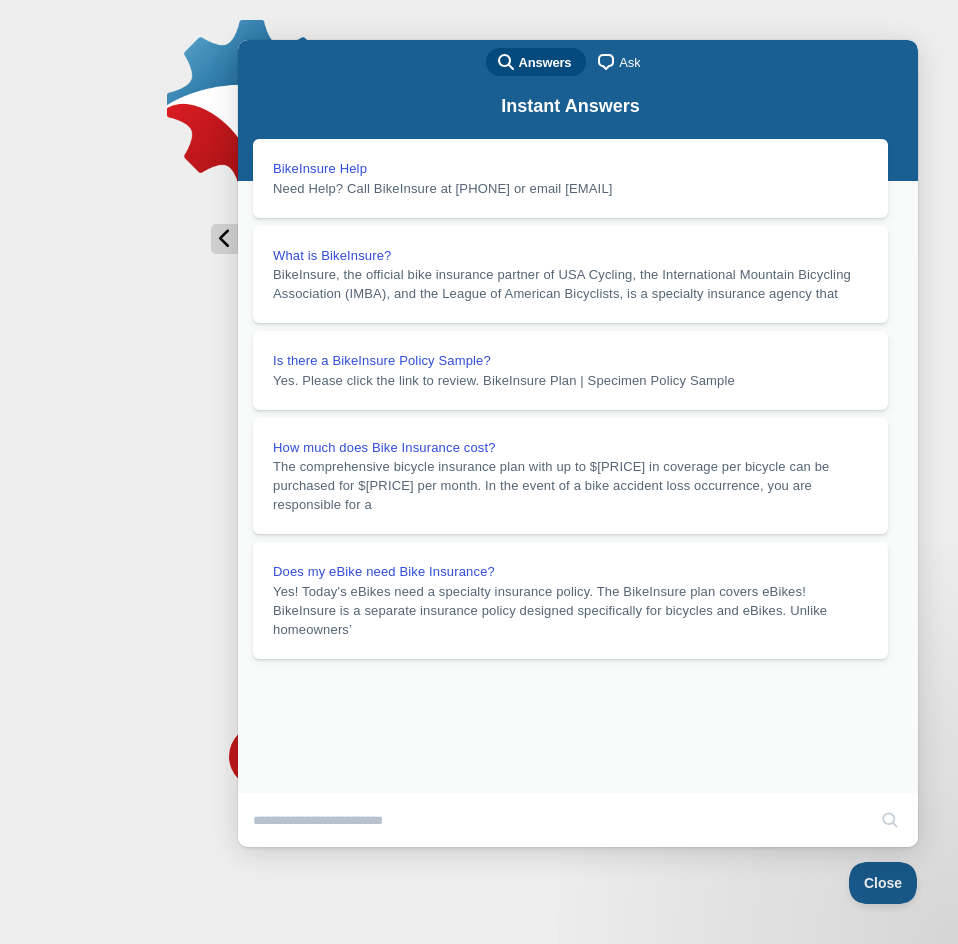 click on "Close" at bounding box center [257, 861] 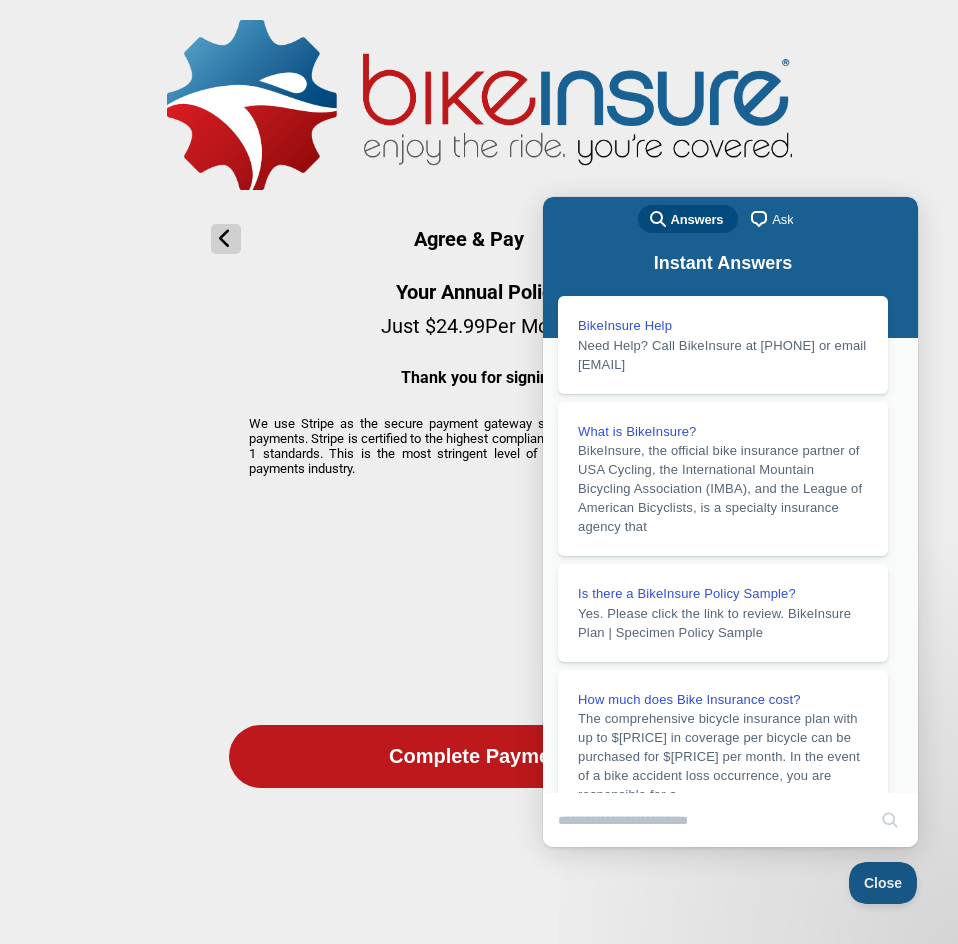scroll, scrollTop: 989, scrollLeft: 0, axis: vertical 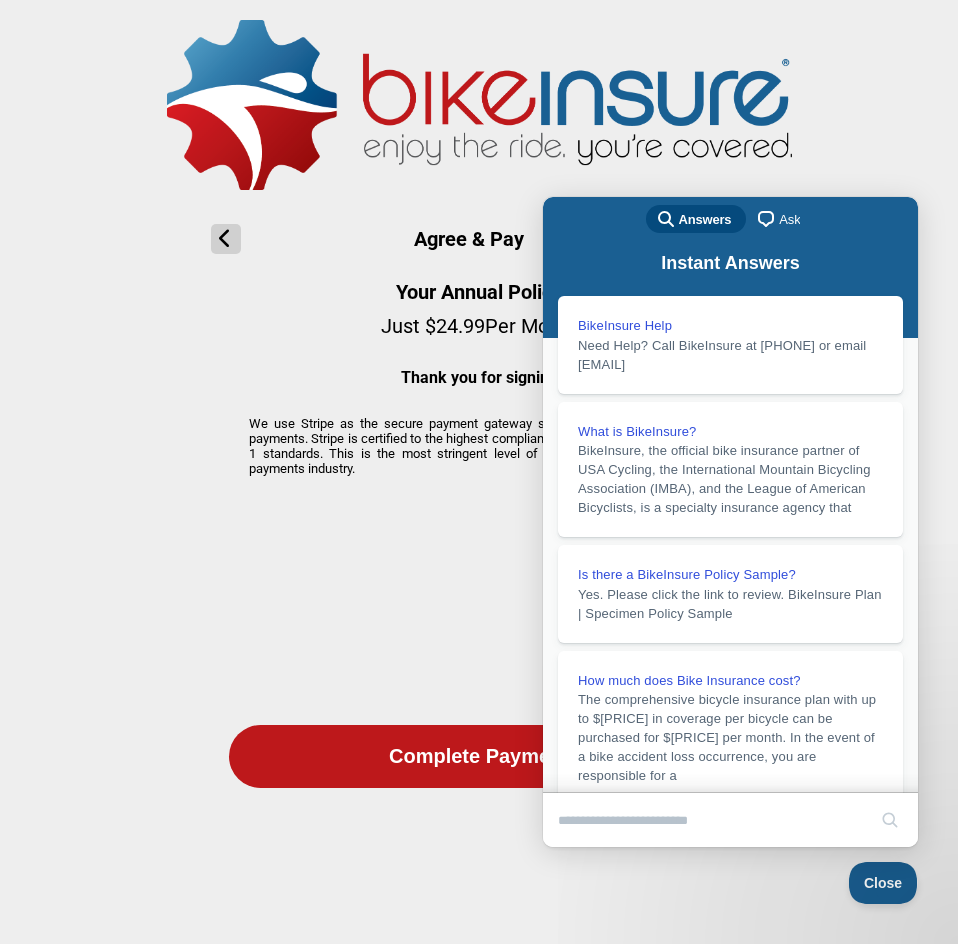 click on "Agree  Pay  3 of 3   Your Annual Policy   Just $ [PRICE]  Per Month   Thank you for signing     We use Stripe as the secure payment gateway service utilized for electronic payments. Stripe is certified to the highest compliance PCI Service Provider Level 1 standards. This is the most stringent level of certification available in the payments industry.       Complete Payment" at bounding box center (479, 427) 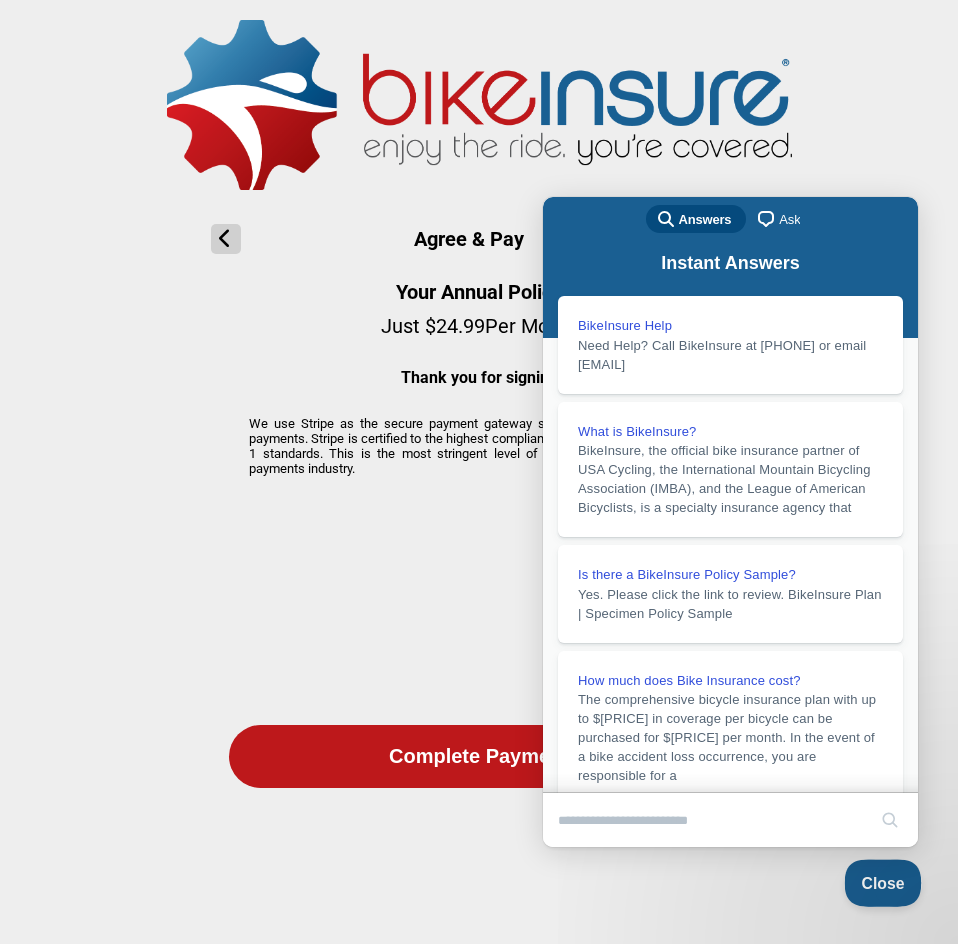 click on "Close" at bounding box center (878, 880) 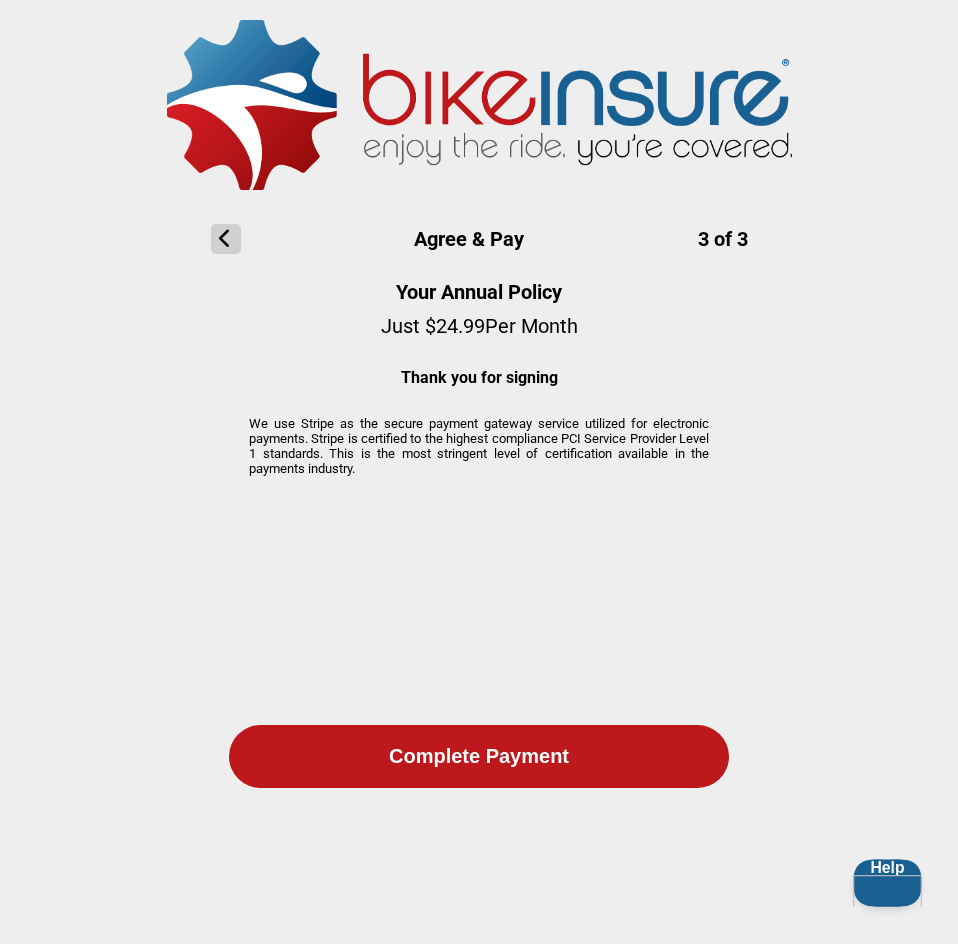 click on "Help" at bounding box center (883, 866) 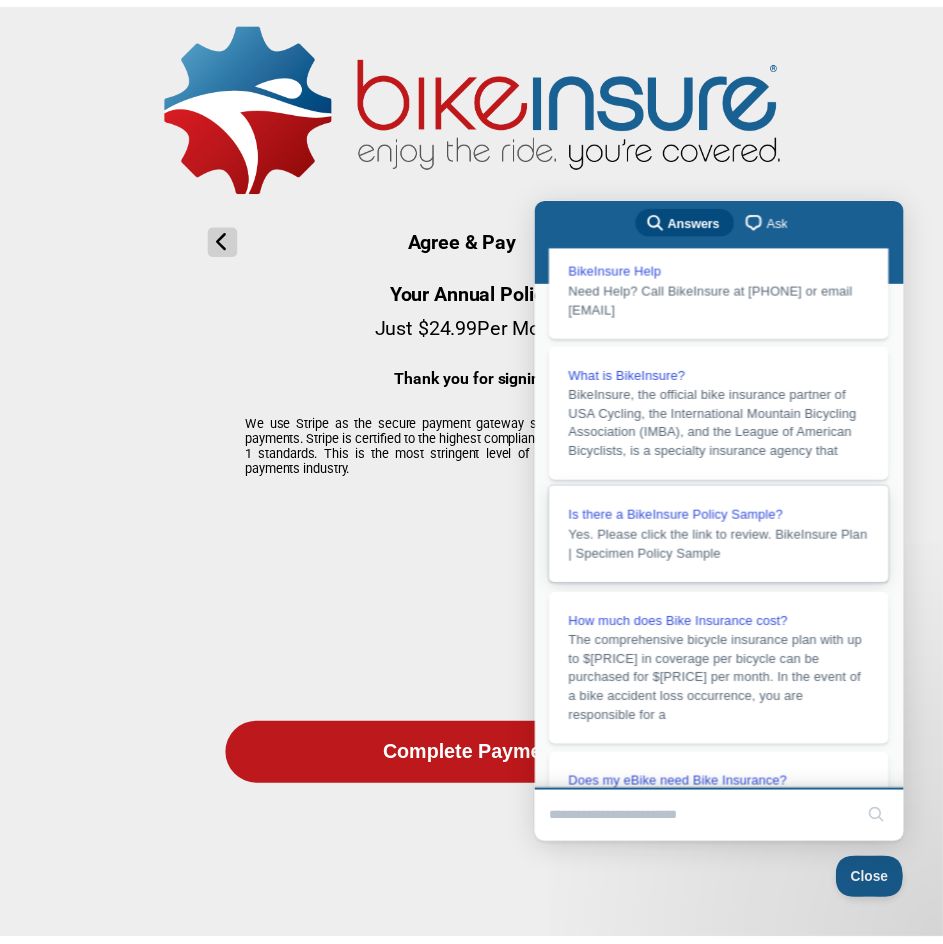 scroll, scrollTop: 234, scrollLeft: 0, axis: vertical 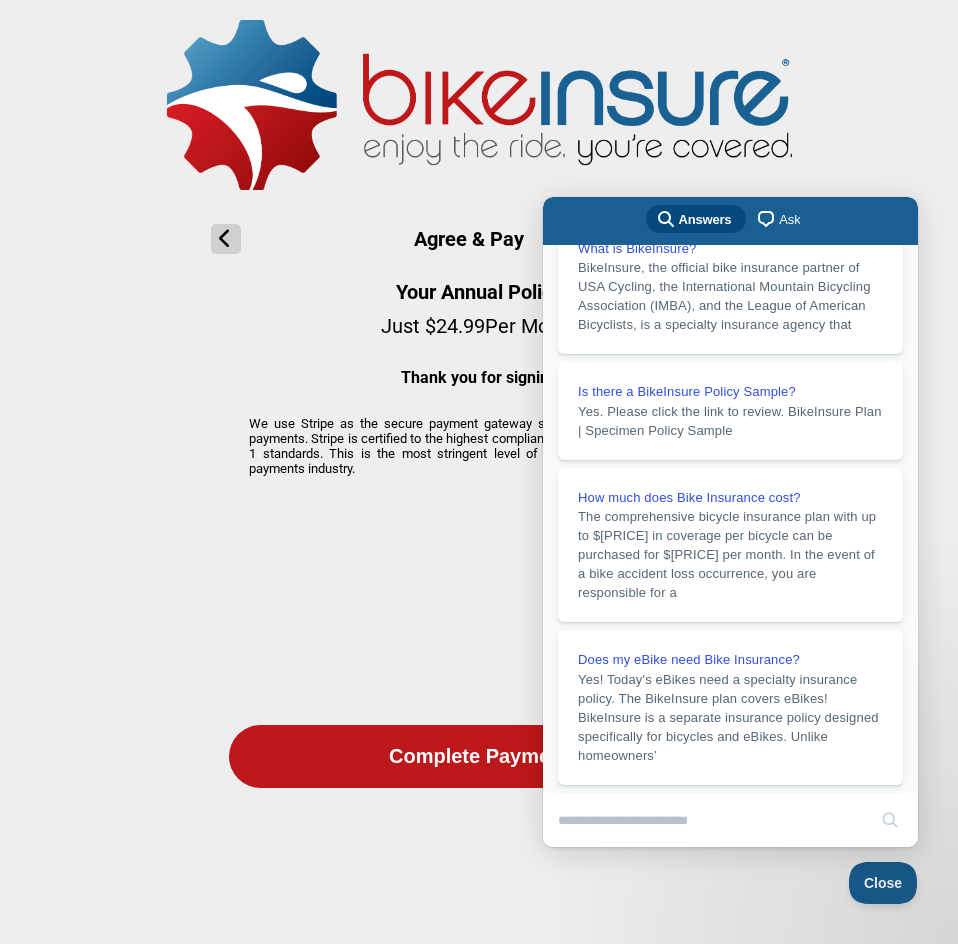 click on "Agree  Pay  3 of 3   Your Annual Policy   Just $ [PRICE]  Per Month   Thank you for signing     We use Stripe as the secure payment gateway service utilized for electronic payments. Stripe is certified to the highest compliance PCI Service Provider Level 1 standards. This is the most stringent level of certification available in the payments industry.       Complete Payment" at bounding box center [479, 427] 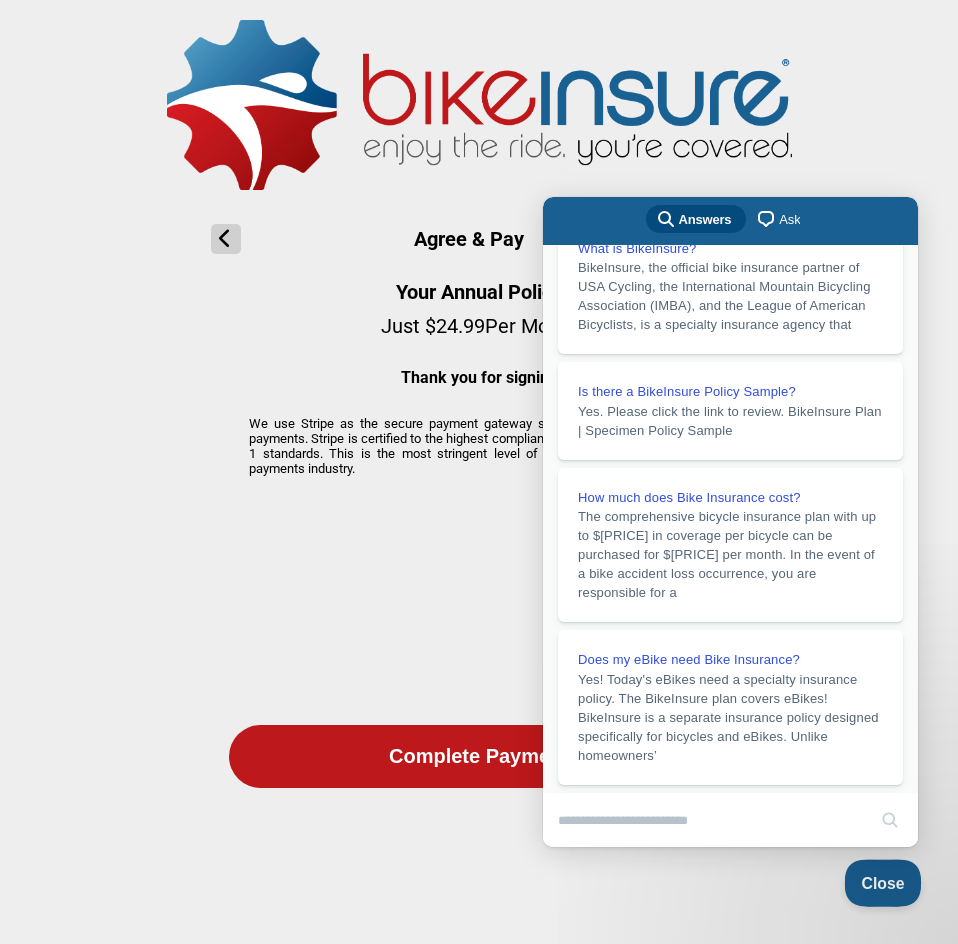 click on "Close" at bounding box center [878, 880] 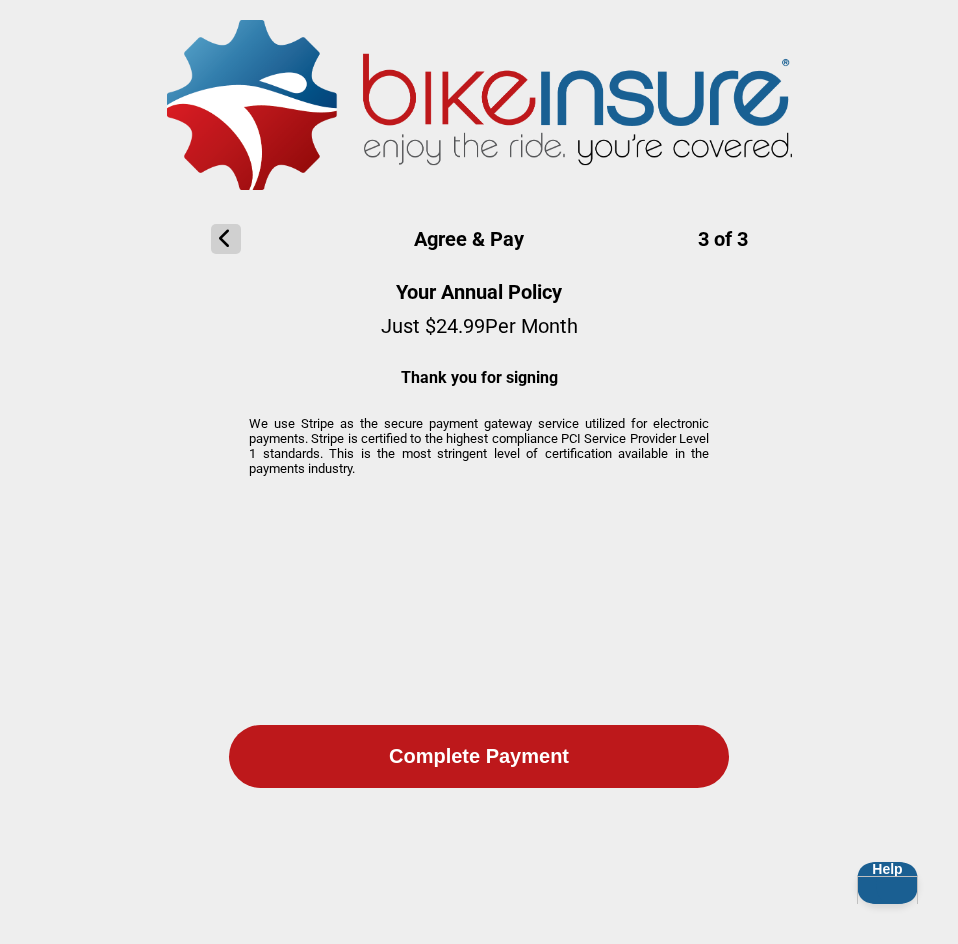click at bounding box center [226, 239] 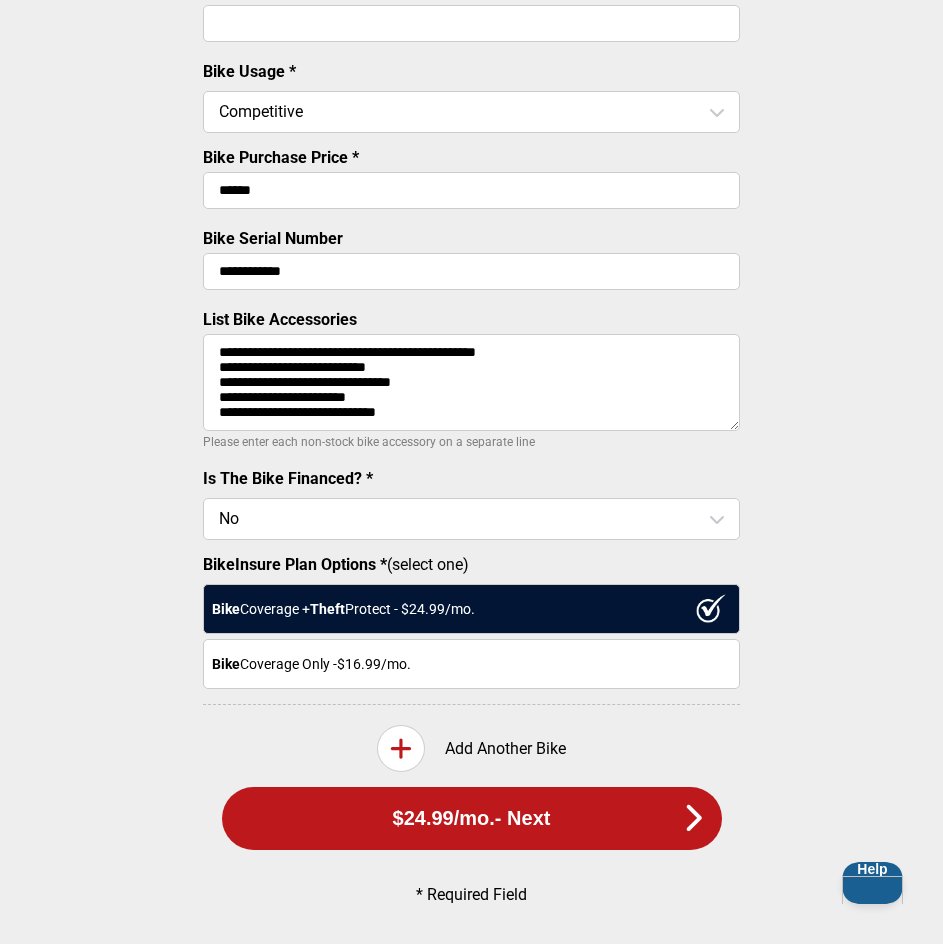 scroll, scrollTop: 564, scrollLeft: 0, axis: vertical 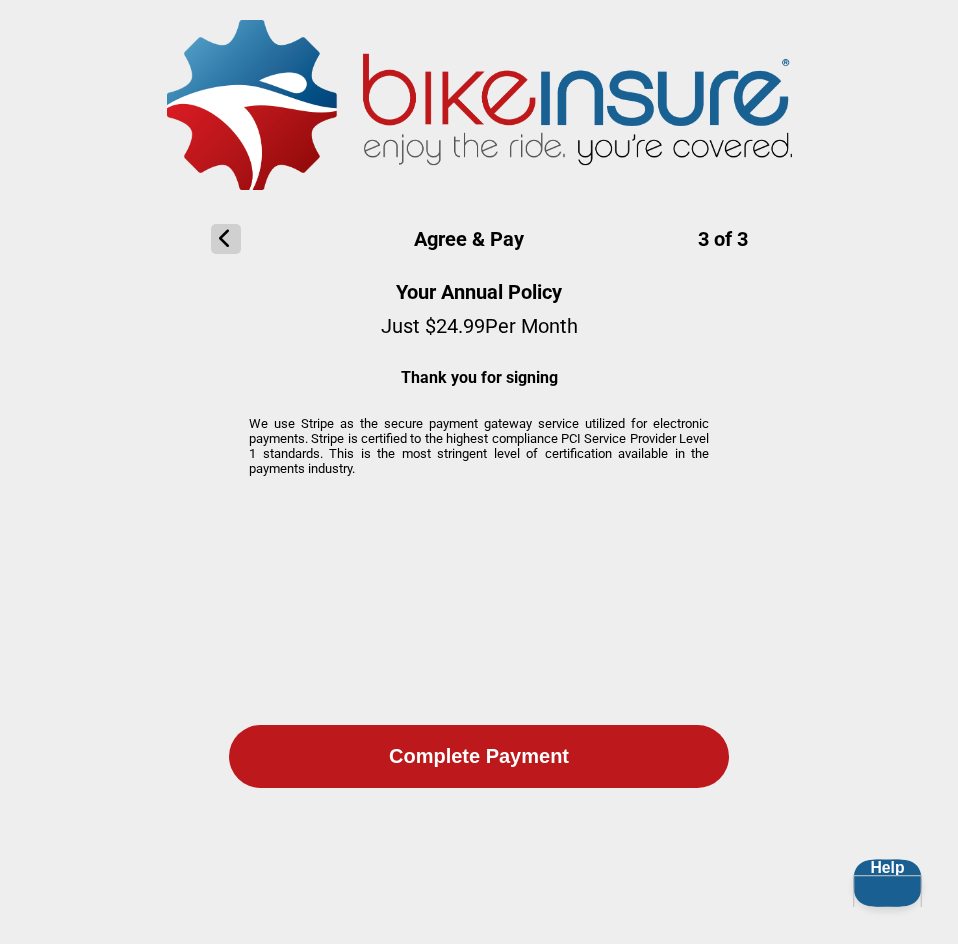 click on "Help" at bounding box center [883, 866] 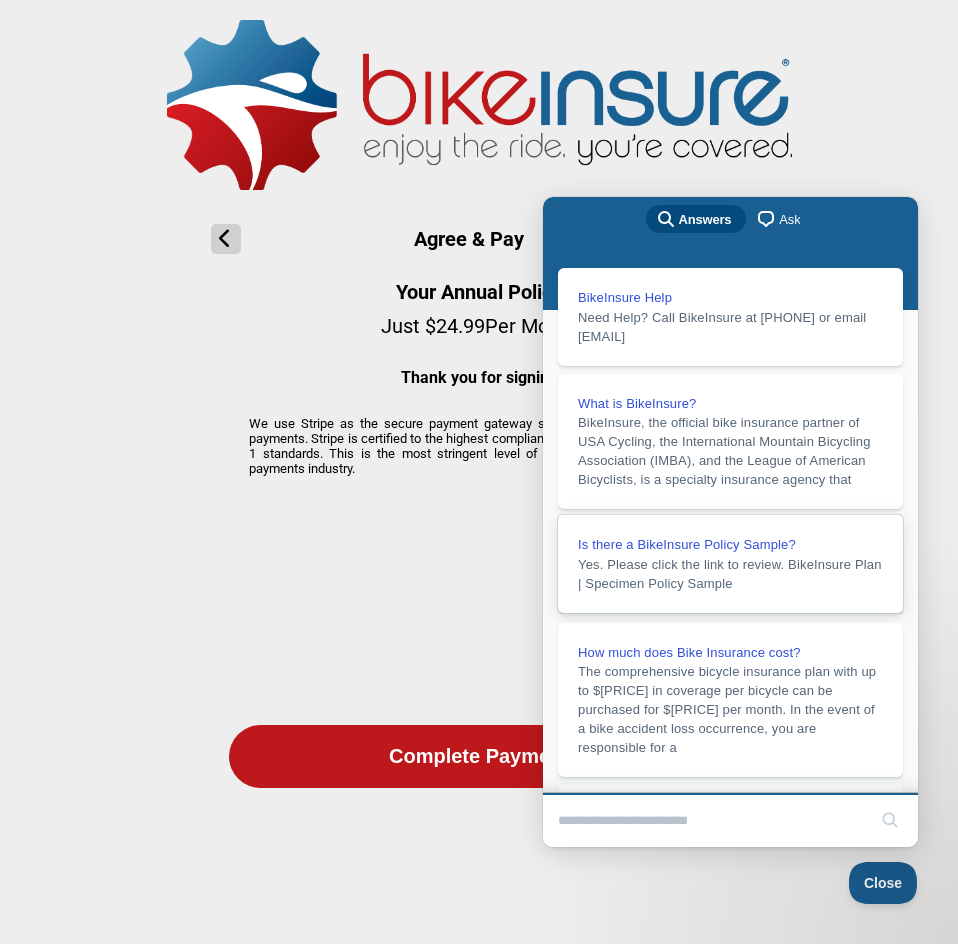 scroll, scrollTop: 0, scrollLeft: 0, axis: both 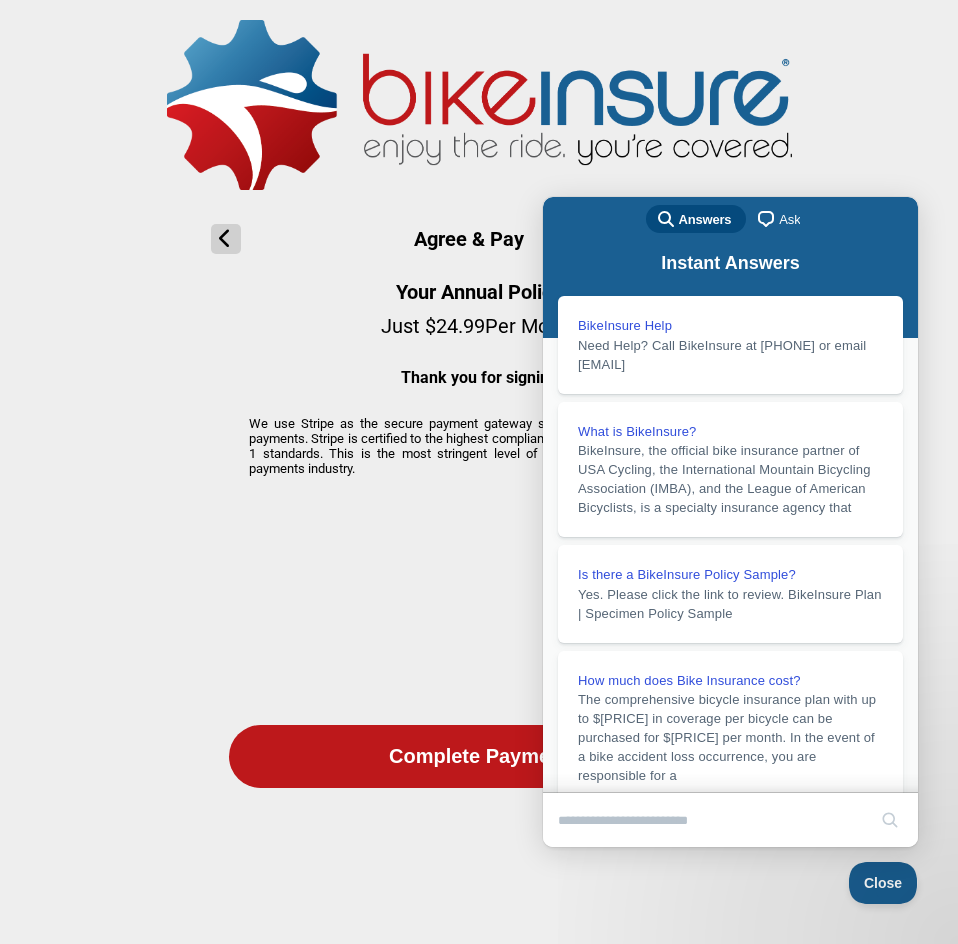 click on "Agree  Pay  3 of 3   Your Annual Policy   Just $ [PRICE]  Per Month   Thank you for signing     We use Stripe as the secure payment gateway service utilized for electronic payments. Stripe is certified to the highest compliance PCI Service Provider Level 1 standards. This is the most stringent level of certification available in the payments industry.       Complete Payment" at bounding box center (479, 427) 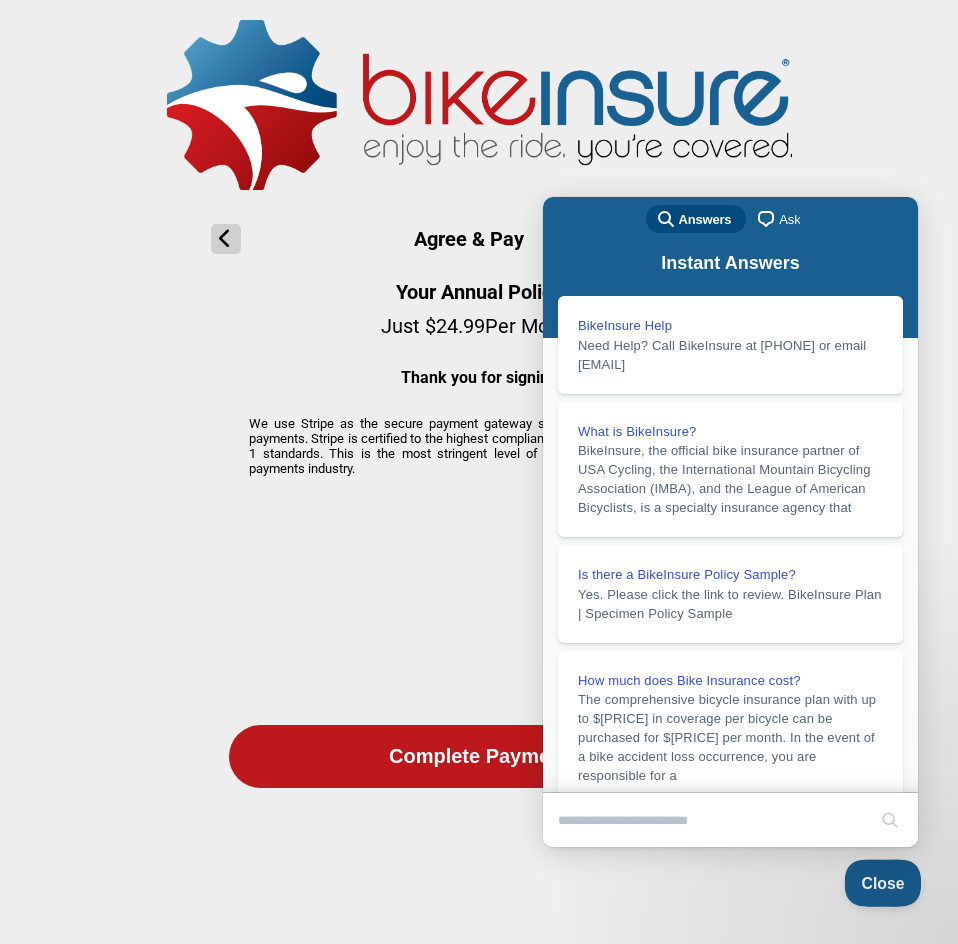 click on "Close" at bounding box center [878, 880] 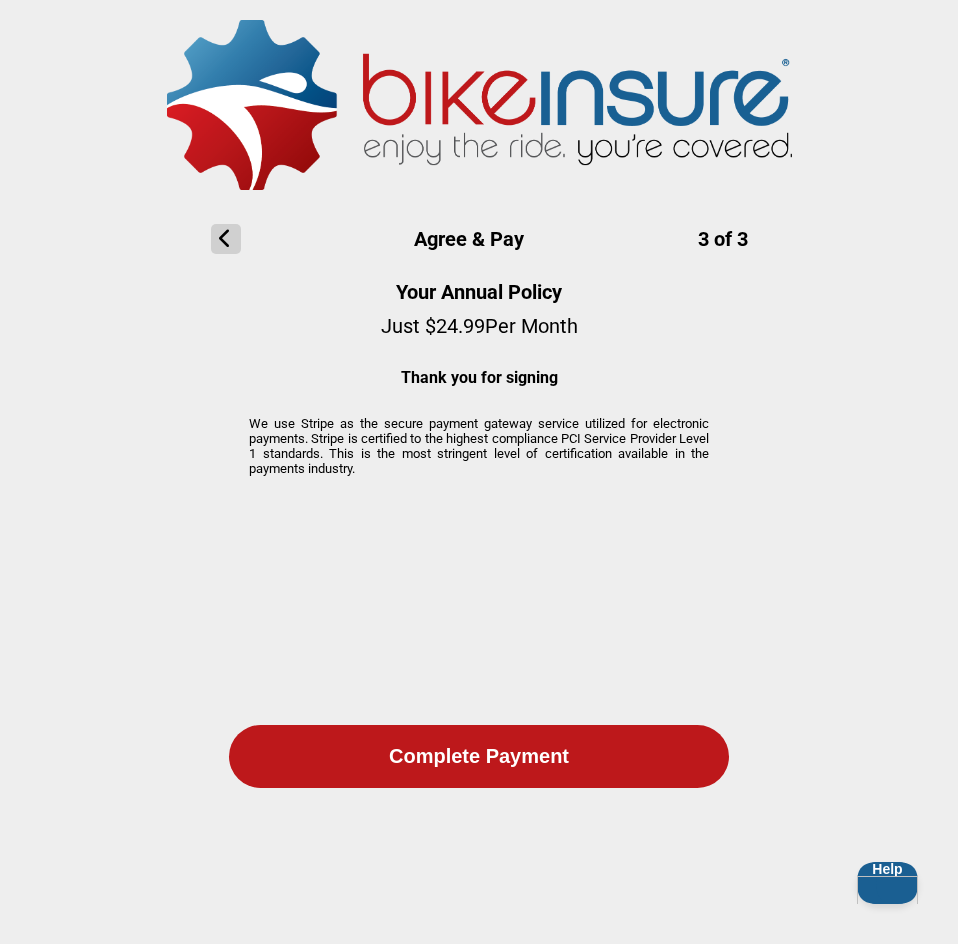 click on "Complete Payment" 